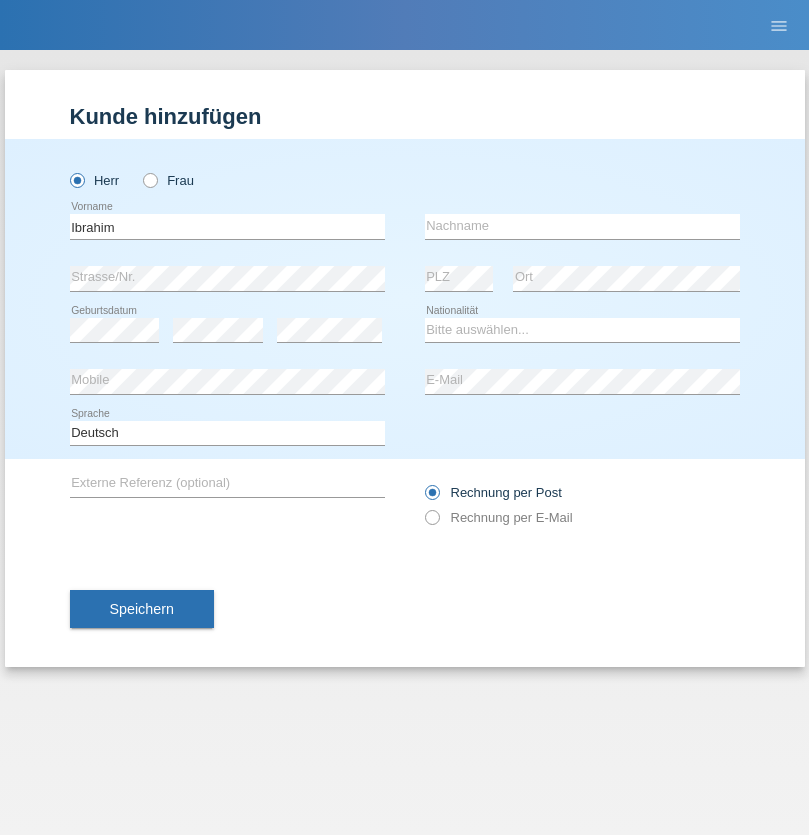 scroll, scrollTop: 0, scrollLeft: 0, axis: both 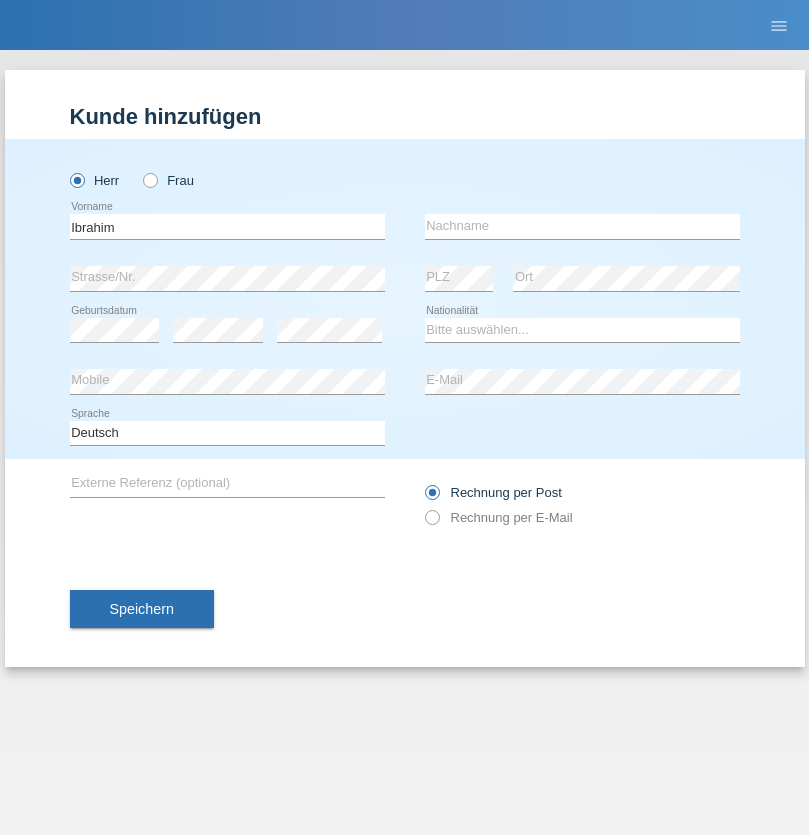 type on "Ibrahim" 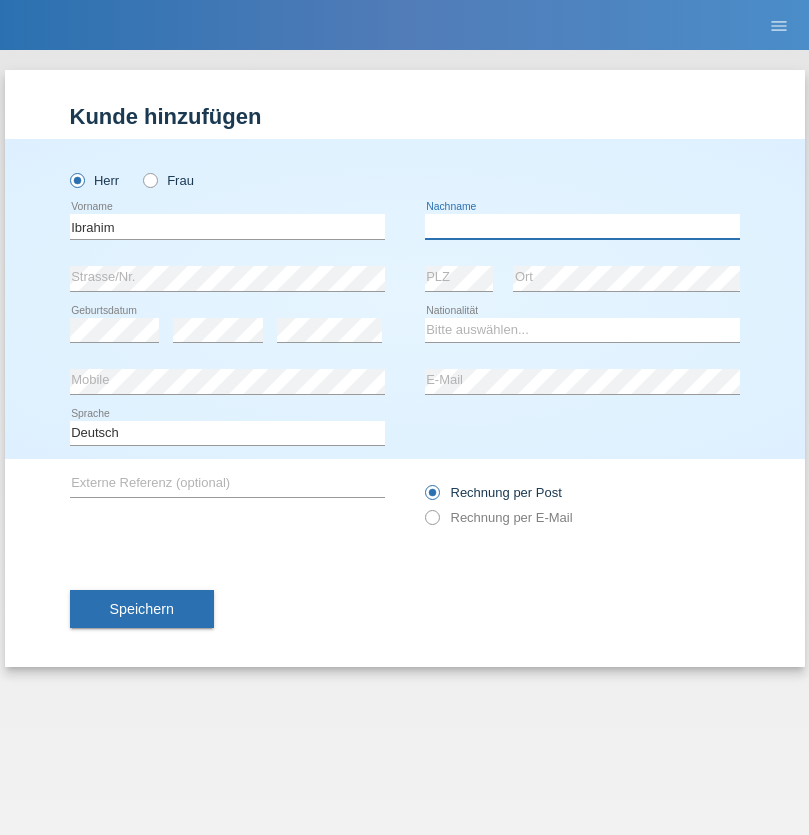 click at bounding box center (582, 226) 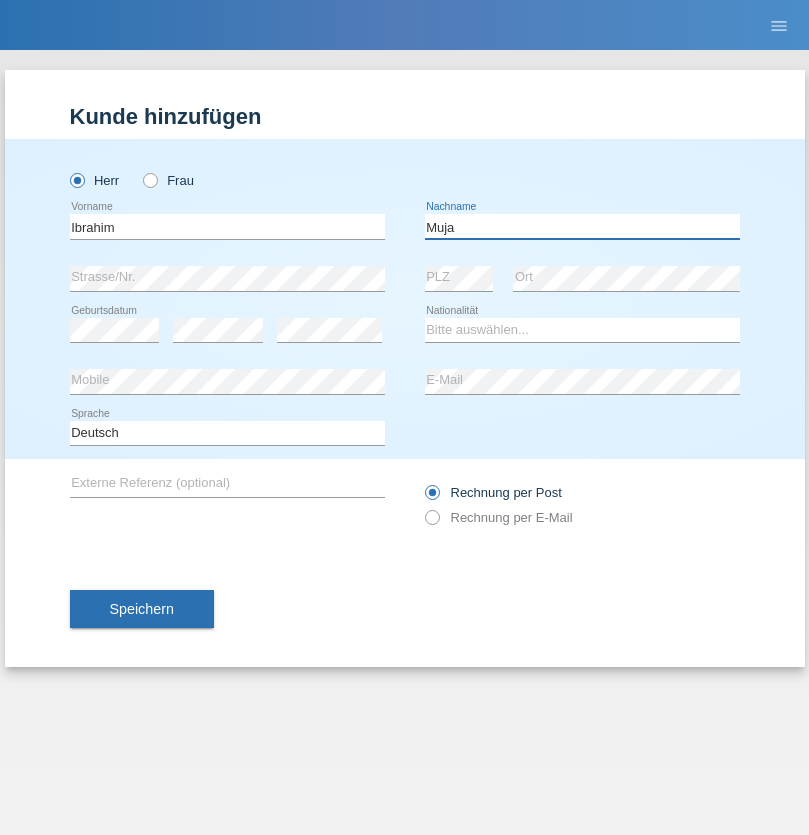 type on "Muja" 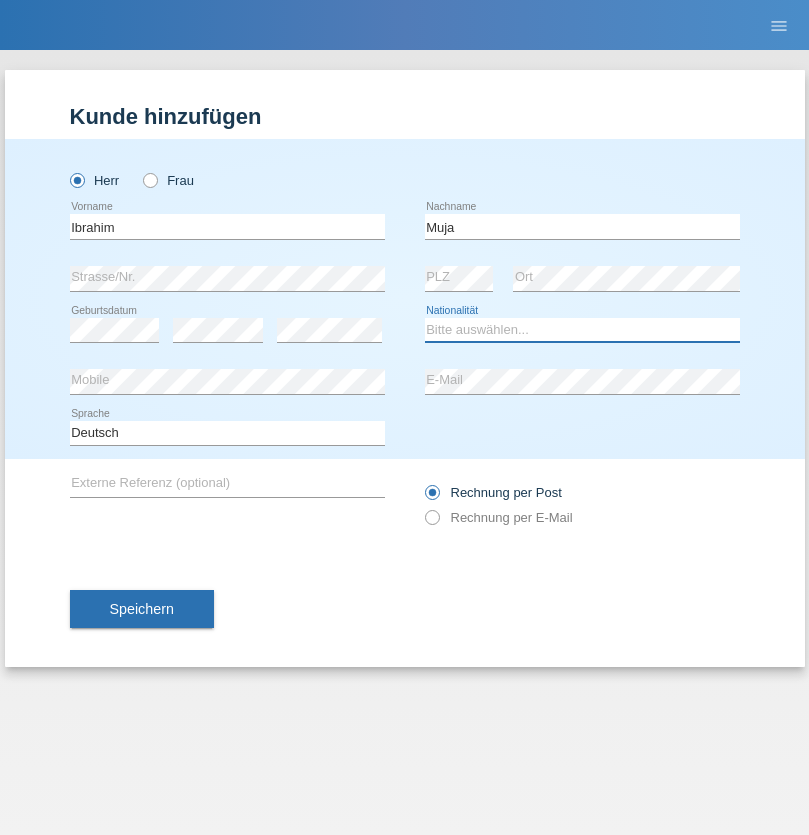 select on "XK" 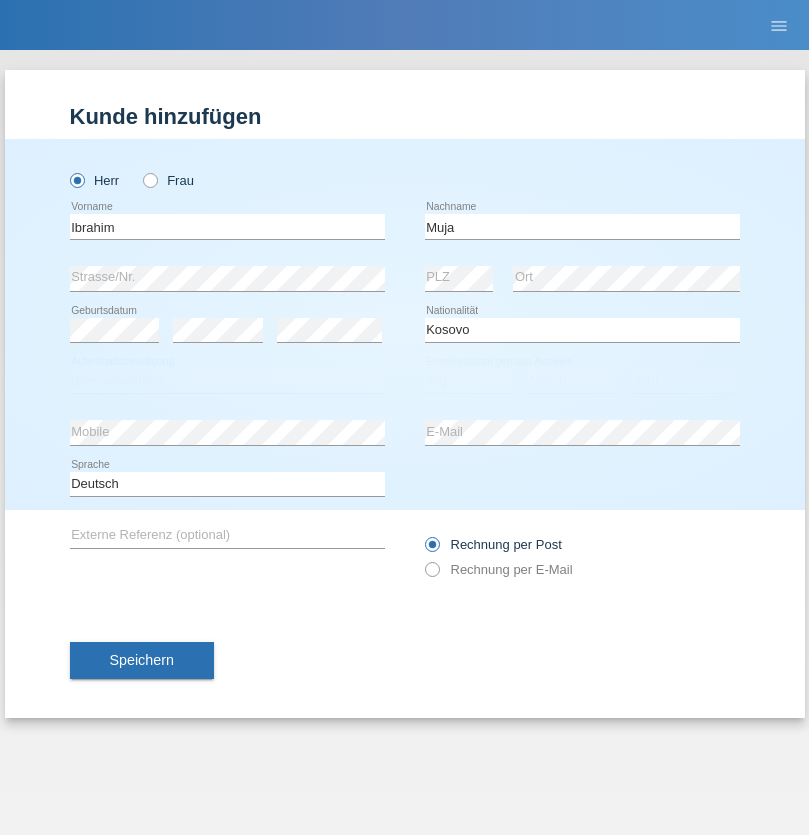 select on "C" 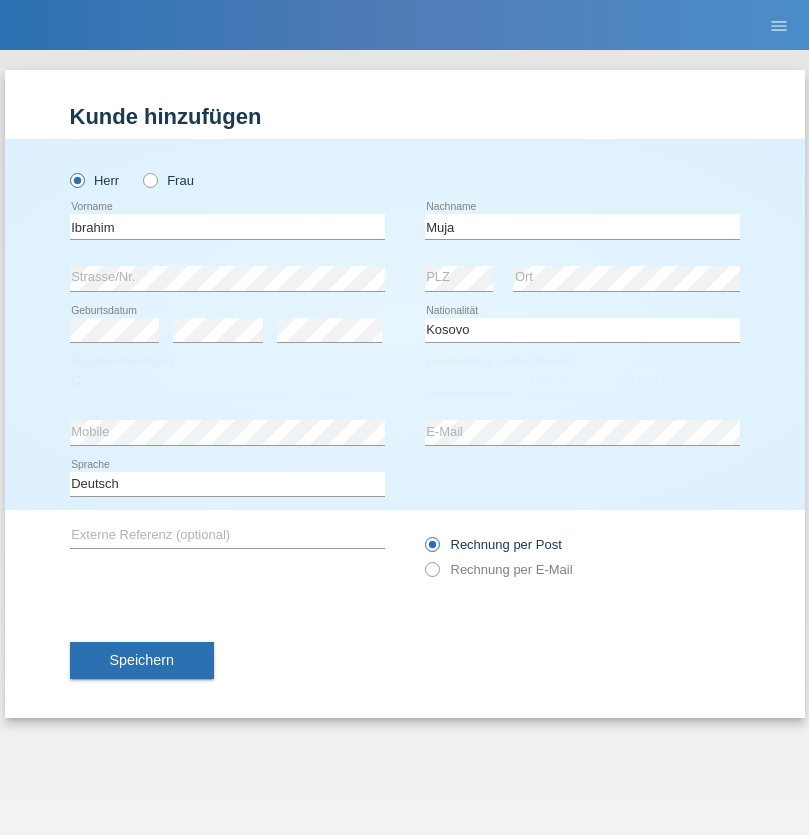 select on "03" 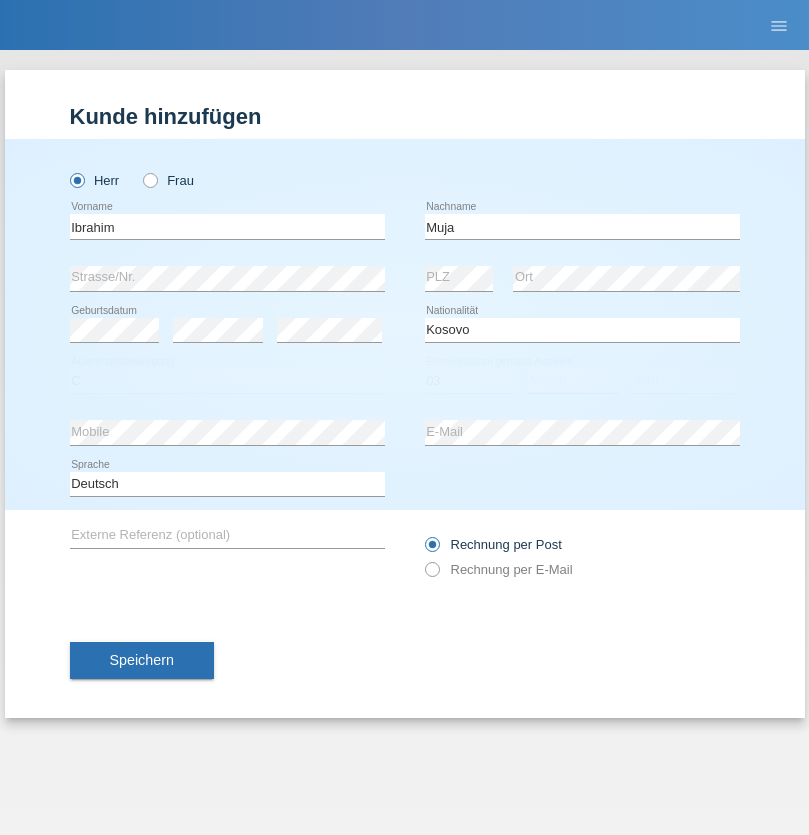 select on "07" 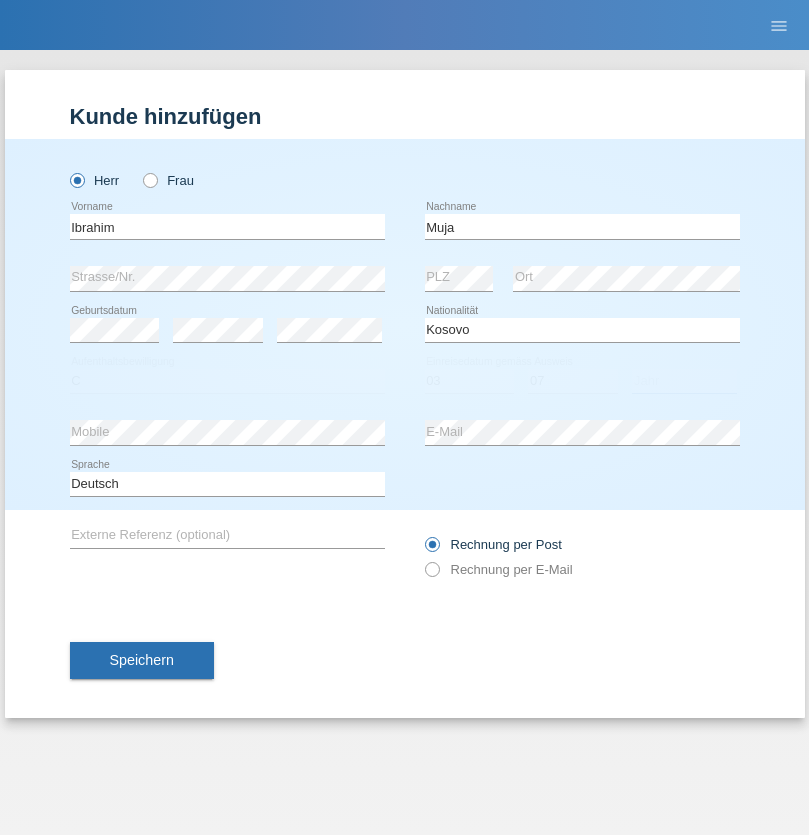 select on "2021" 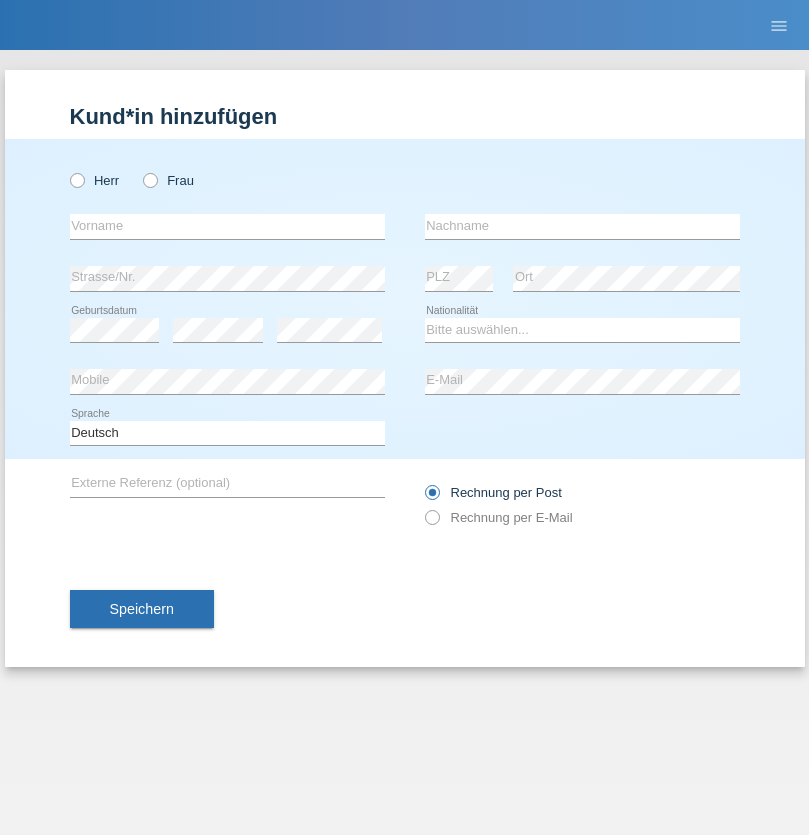 scroll, scrollTop: 0, scrollLeft: 0, axis: both 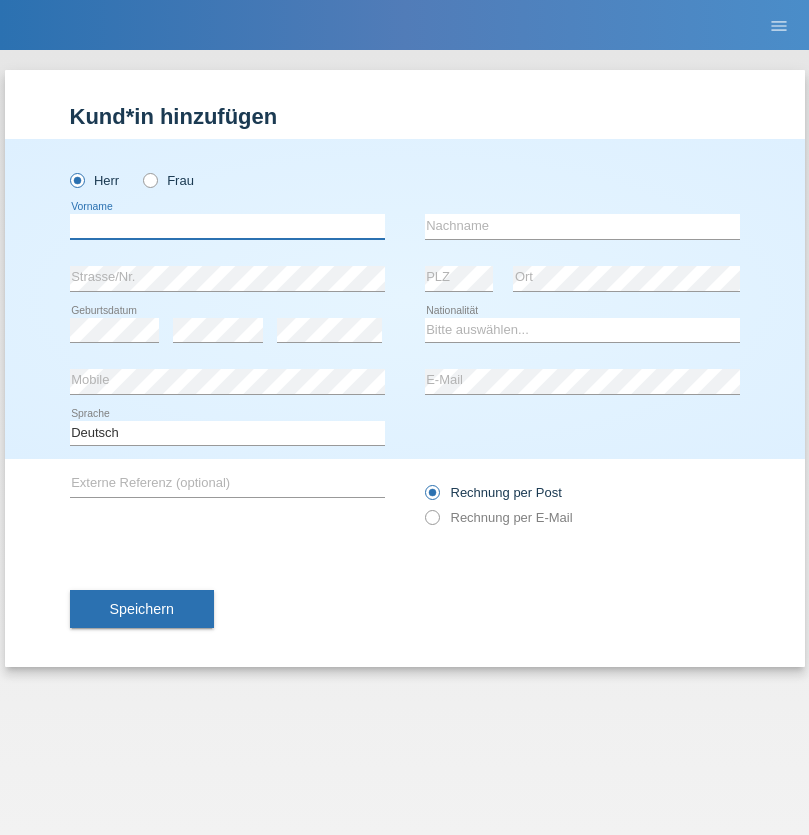 click at bounding box center [227, 226] 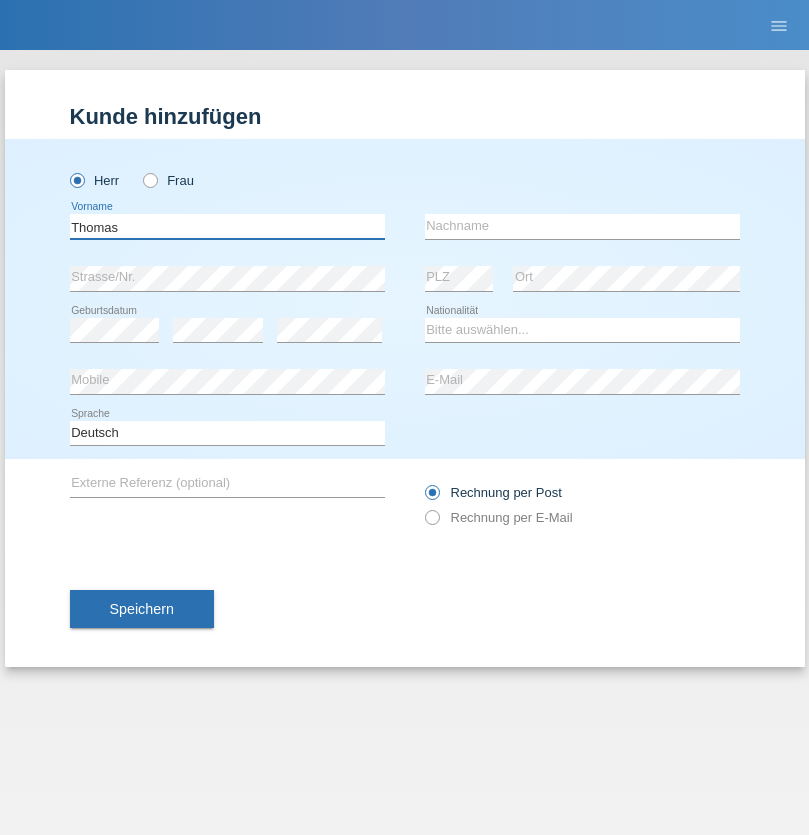 type on "Thomas" 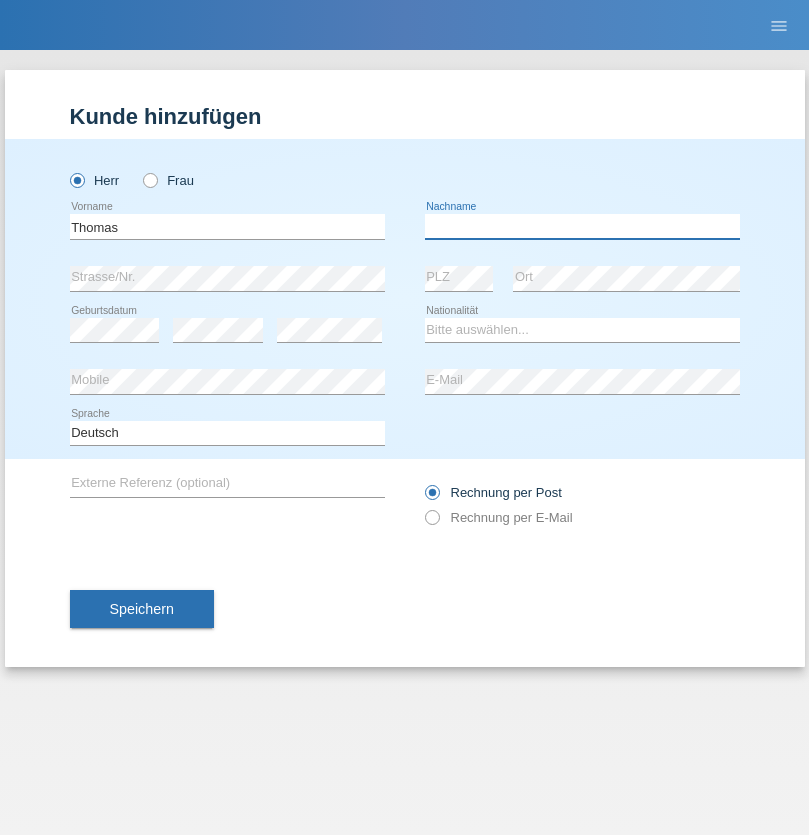 click at bounding box center [582, 226] 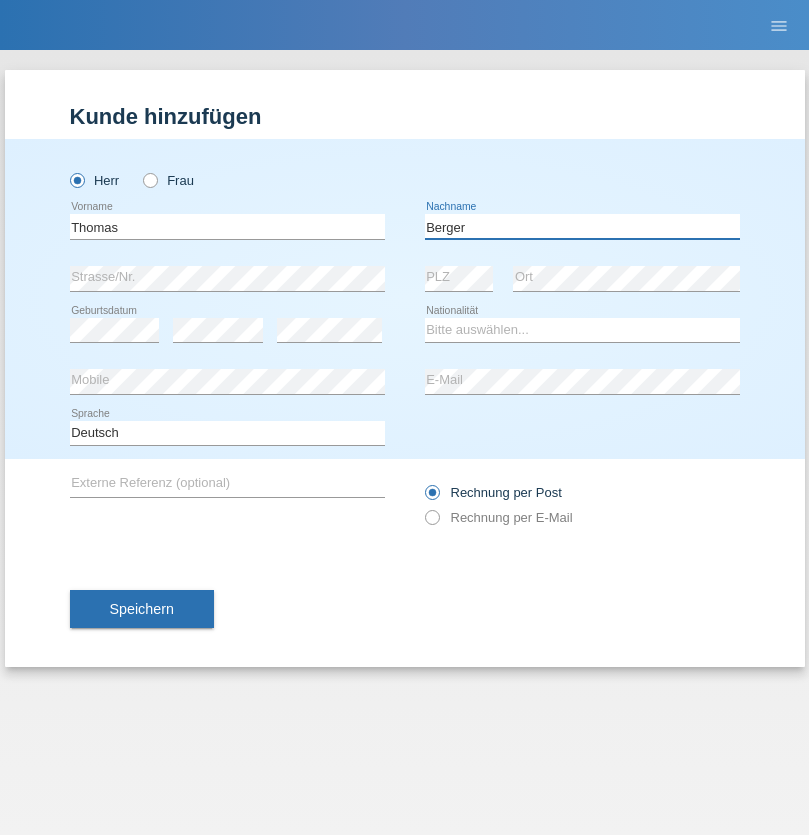type on "Berger" 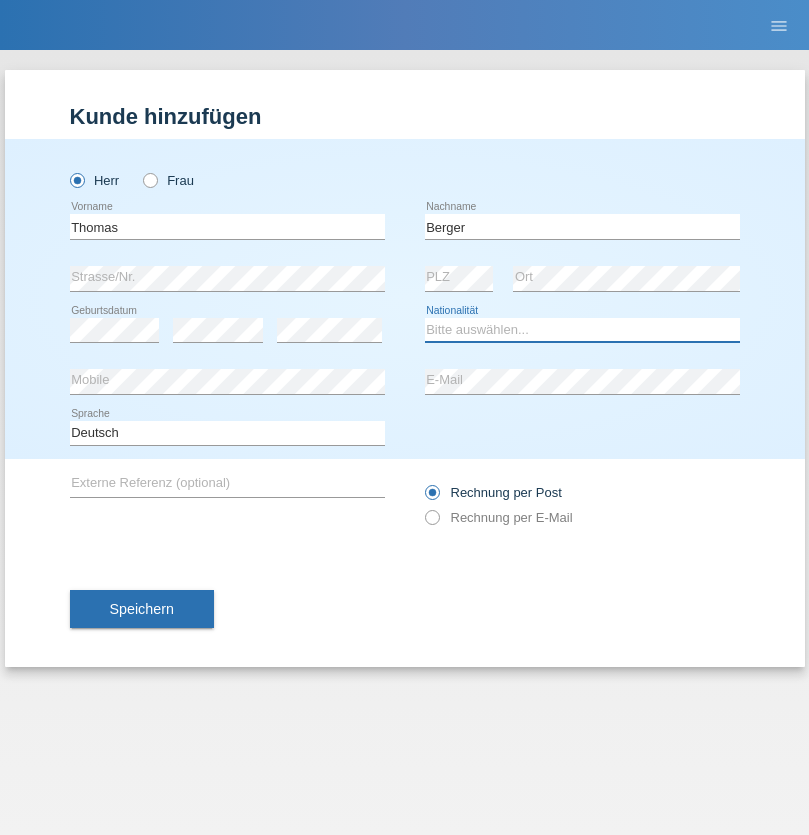select on "CH" 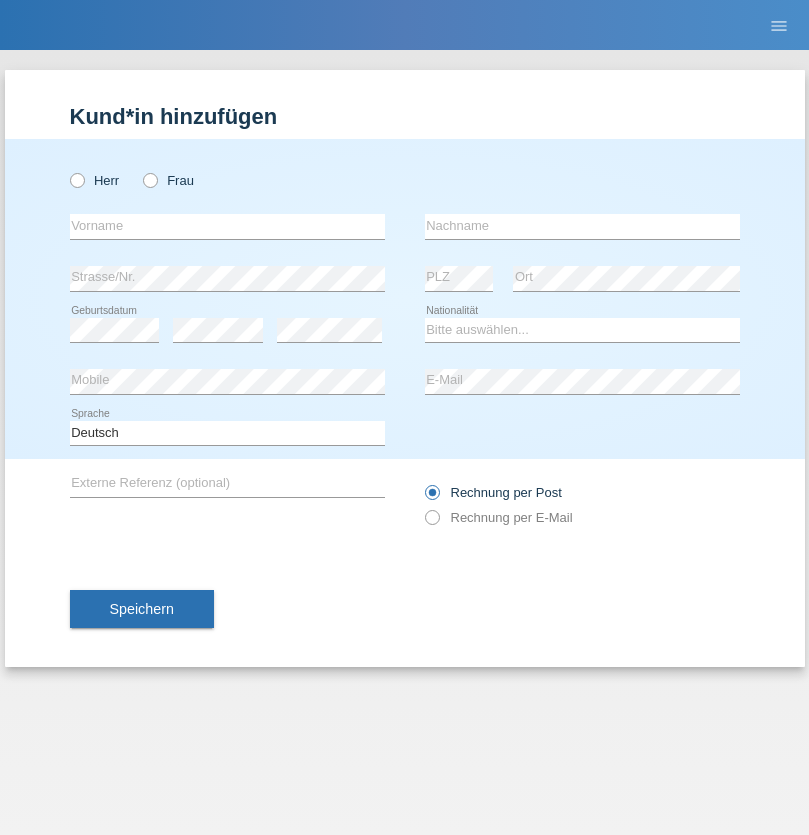 scroll, scrollTop: 0, scrollLeft: 0, axis: both 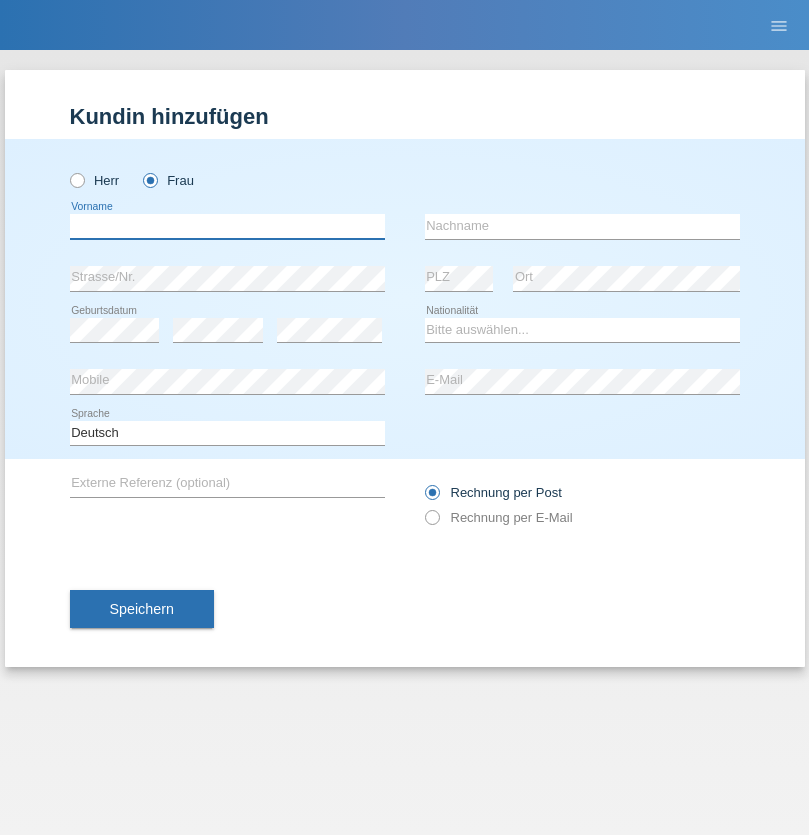 click at bounding box center (227, 226) 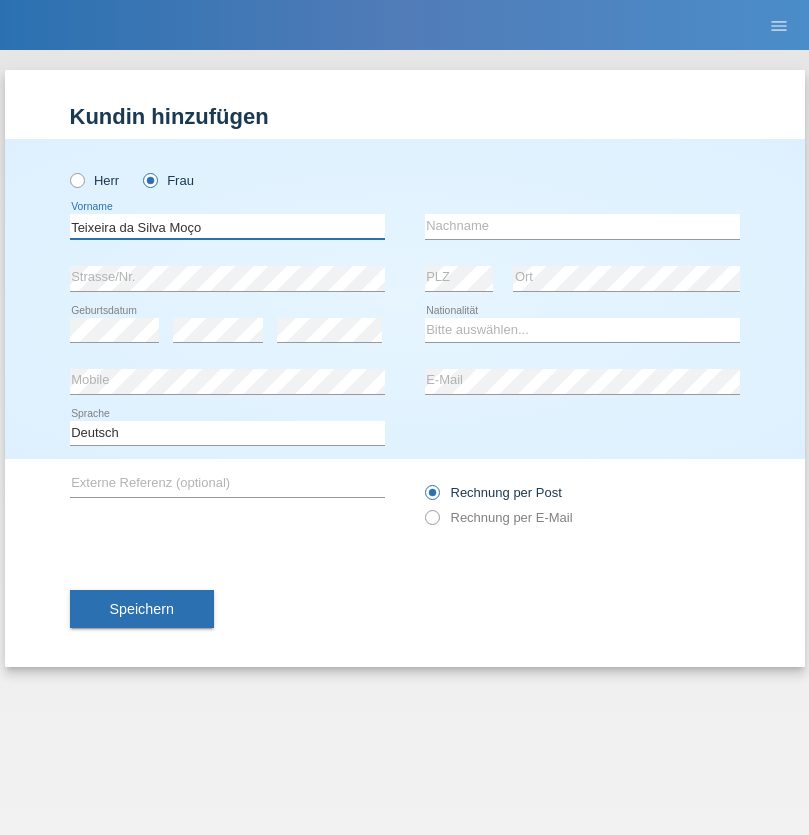 type on "Teixeira da Silva Moço" 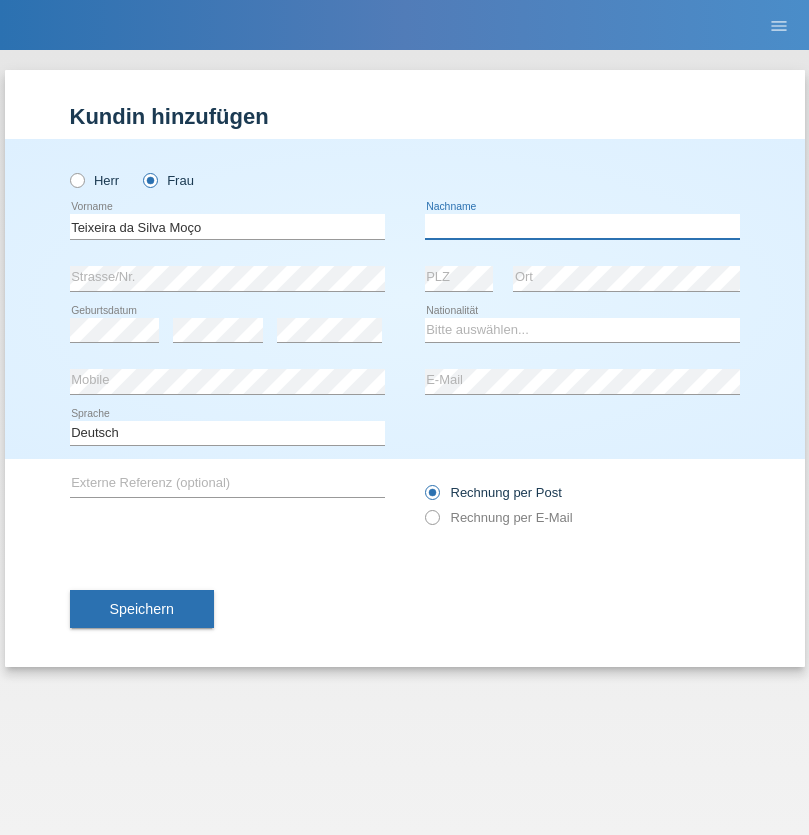 click at bounding box center [582, 226] 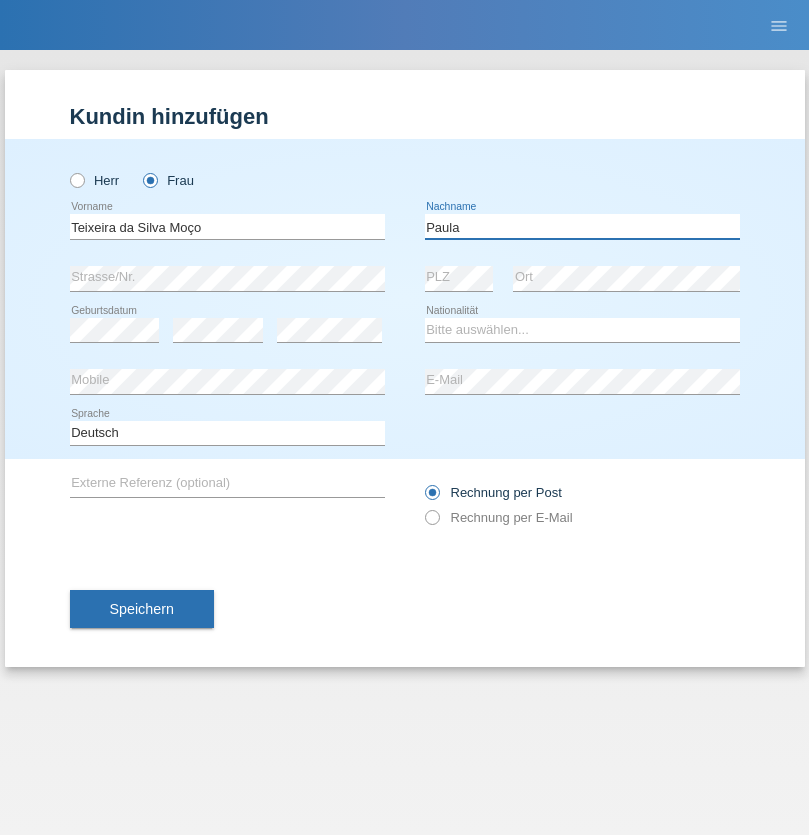 type on "Paula" 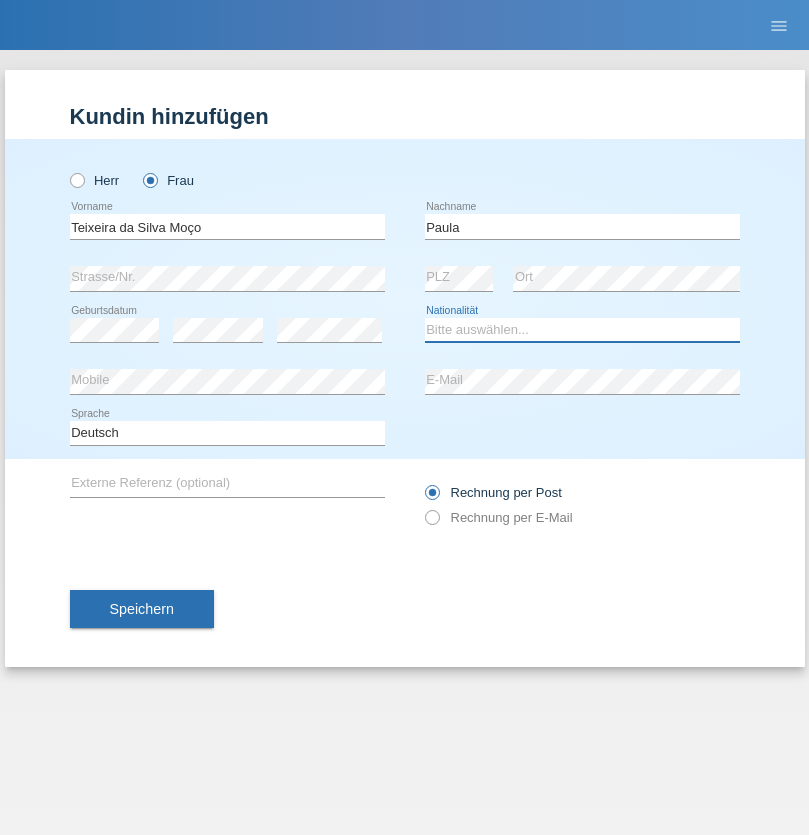 select on "PT" 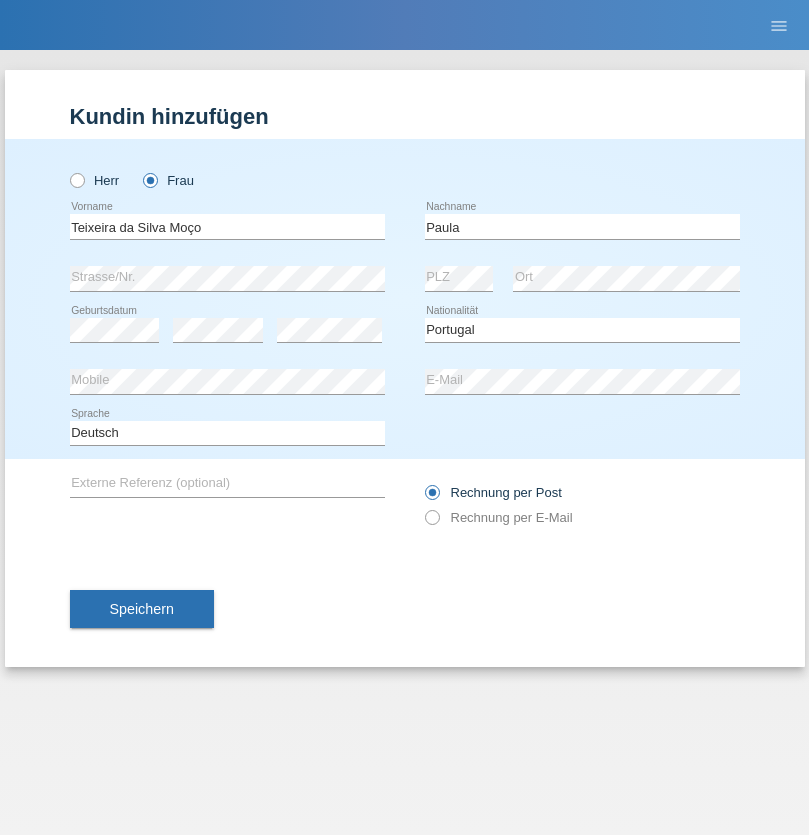 select on "C" 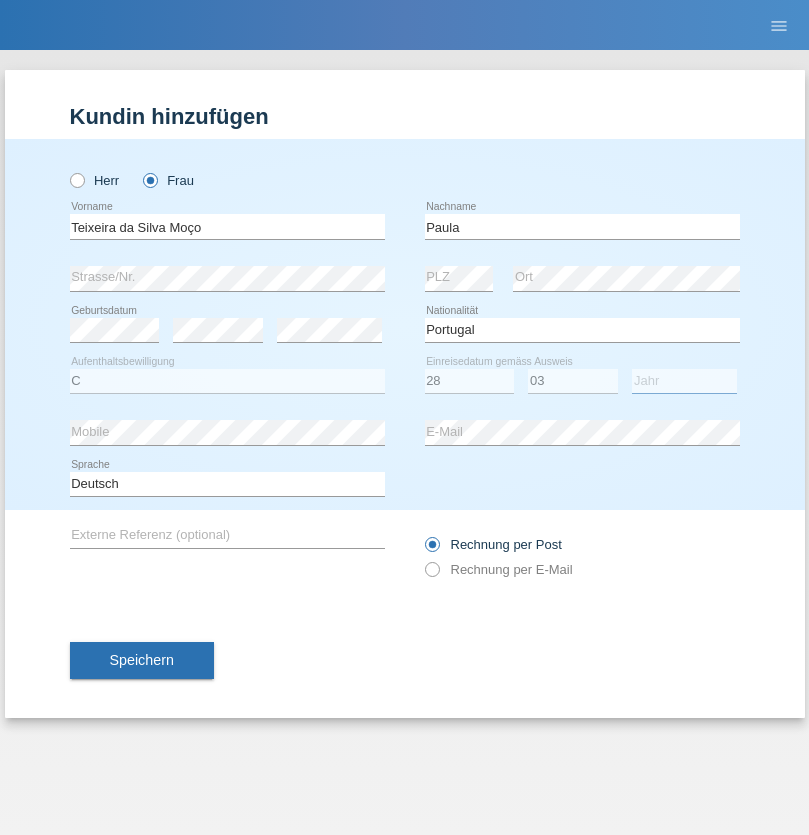 select on "2005" 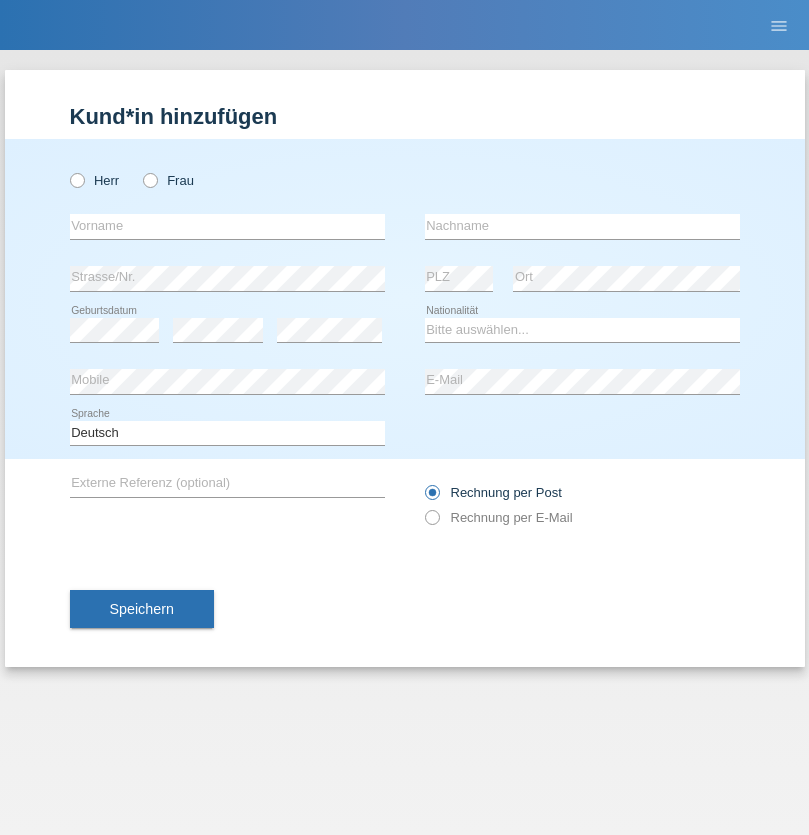 scroll, scrollTop: 0, scrollLeft: 0, axis: both 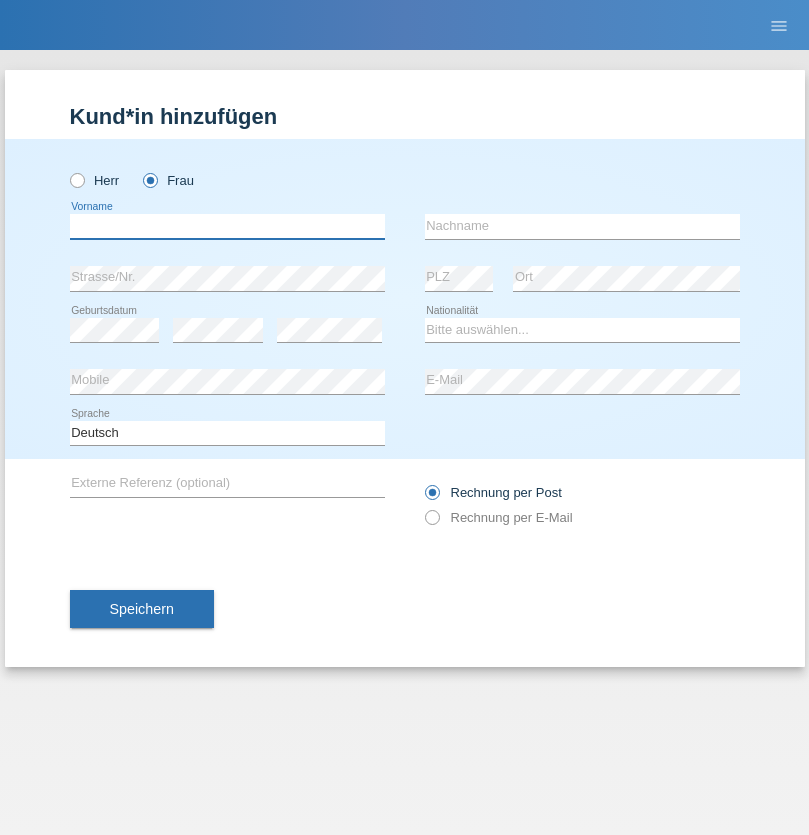 click at bounding box center [227, 226] 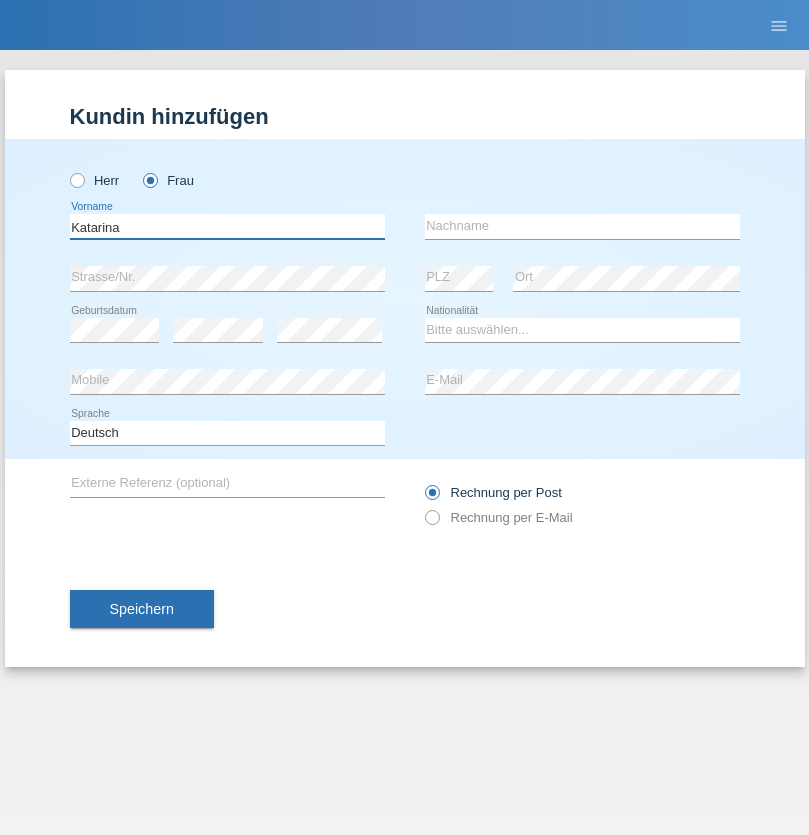type on "Katarina" 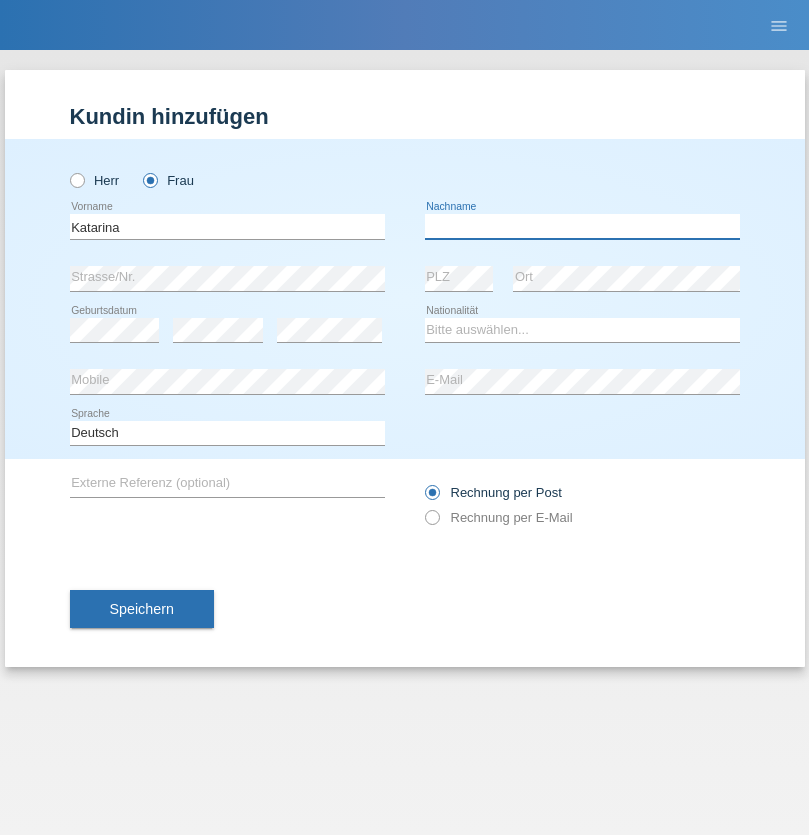 click at bounding box center (582, 226) 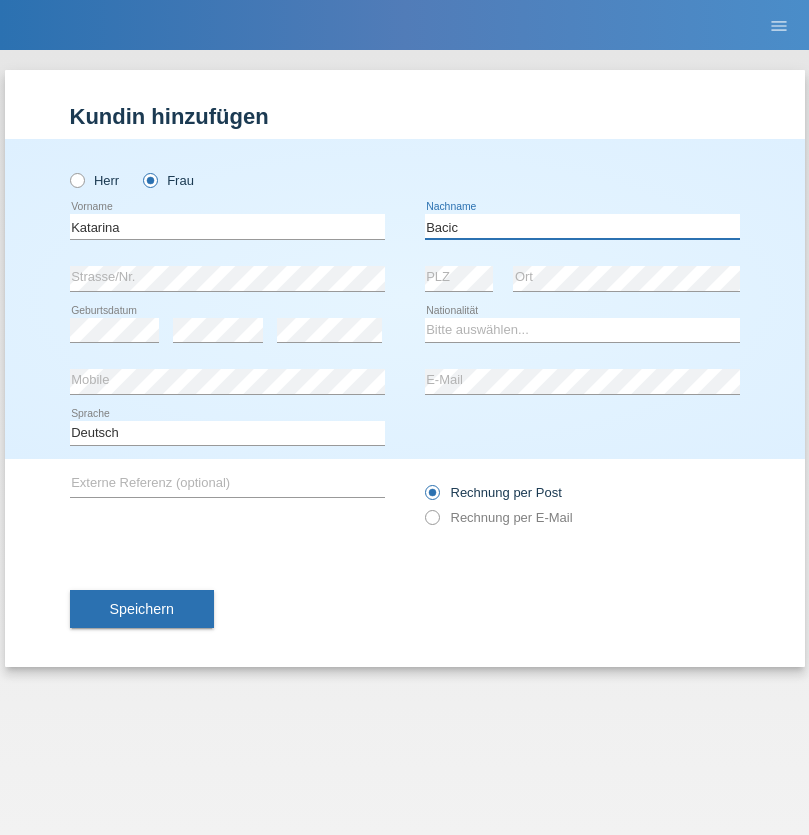 type on "Bacic" 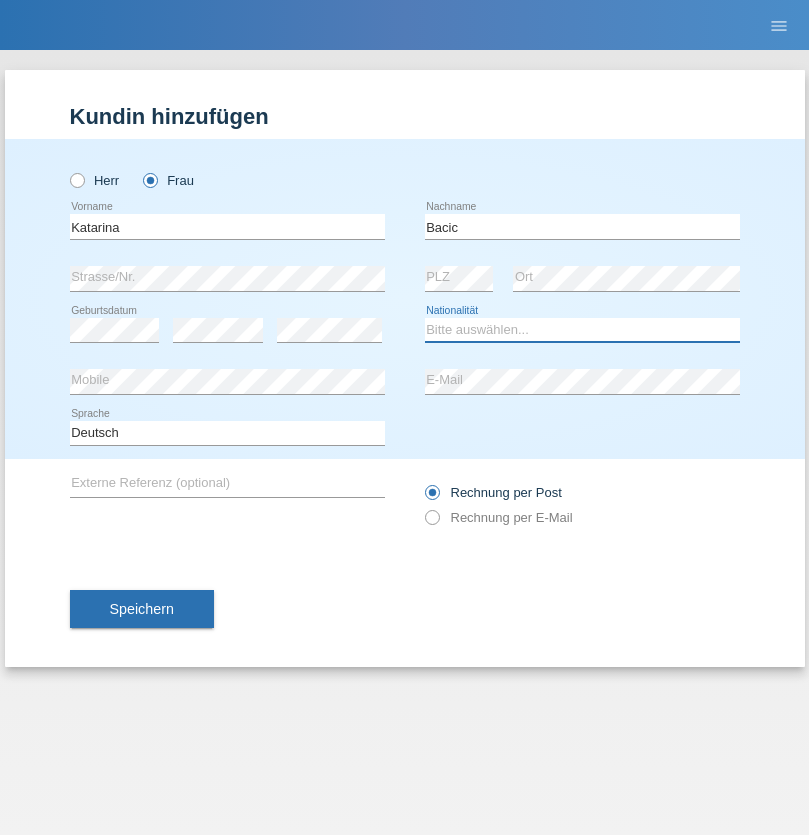 select on "CH" 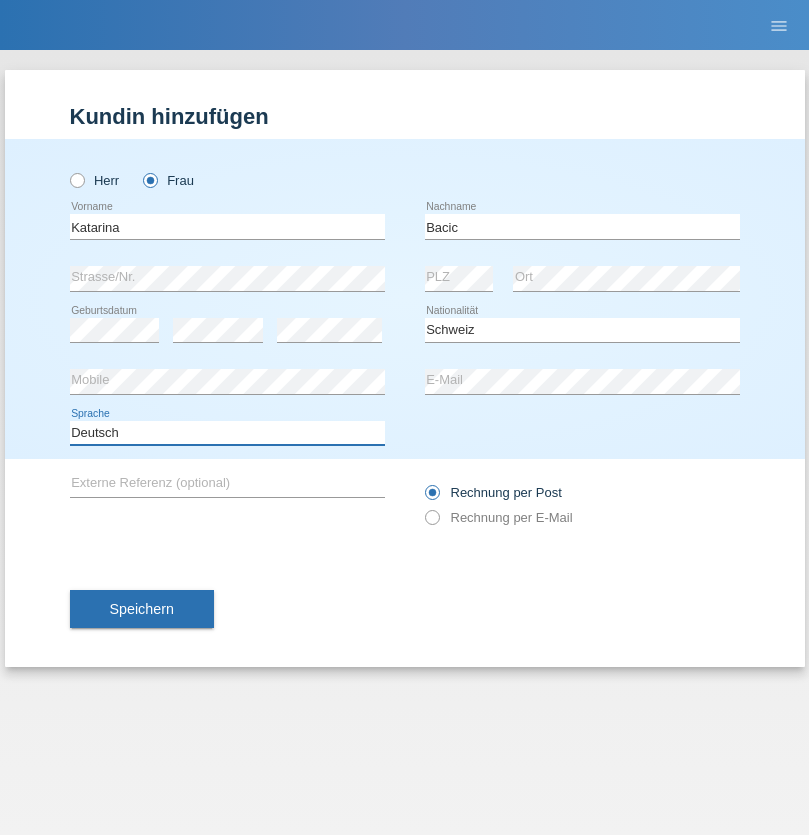 select on "en" 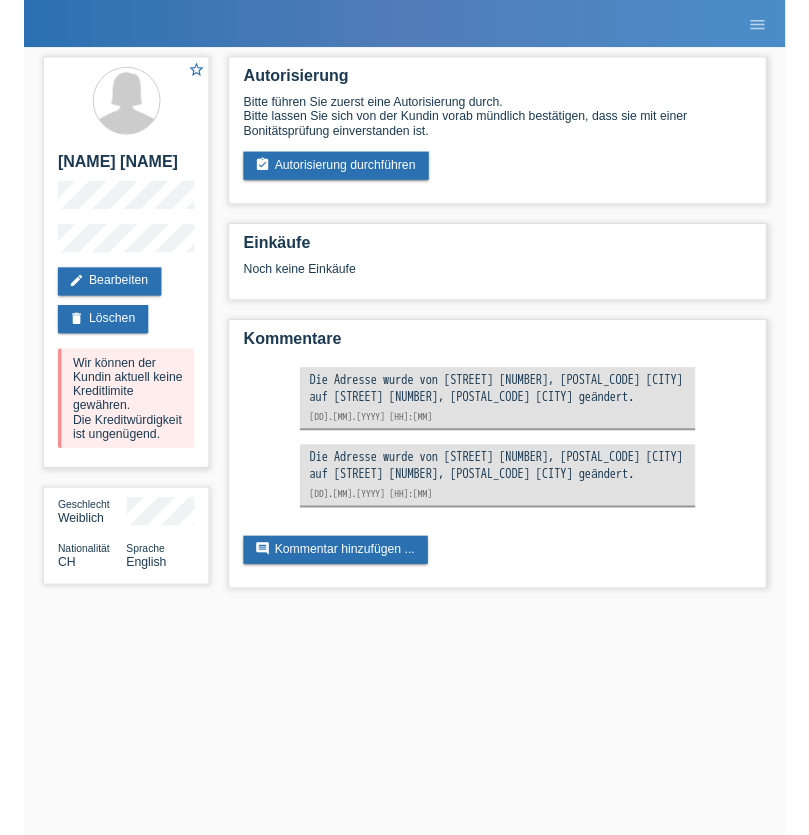 scroll, scrollTop: 0, scrollLeft: 0, axis: both 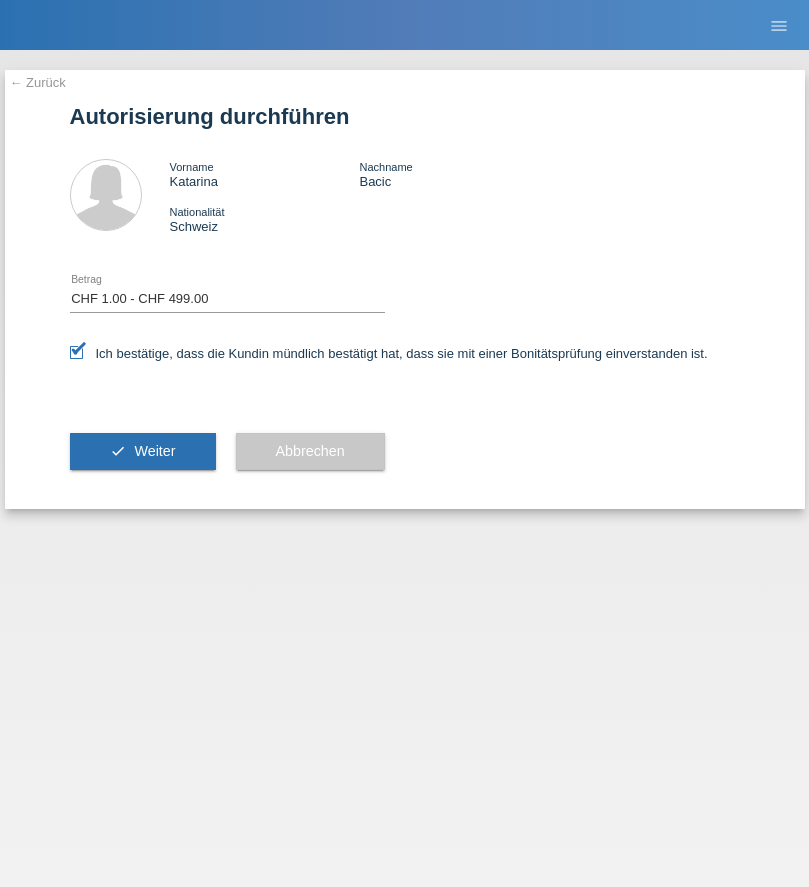 select on "1" 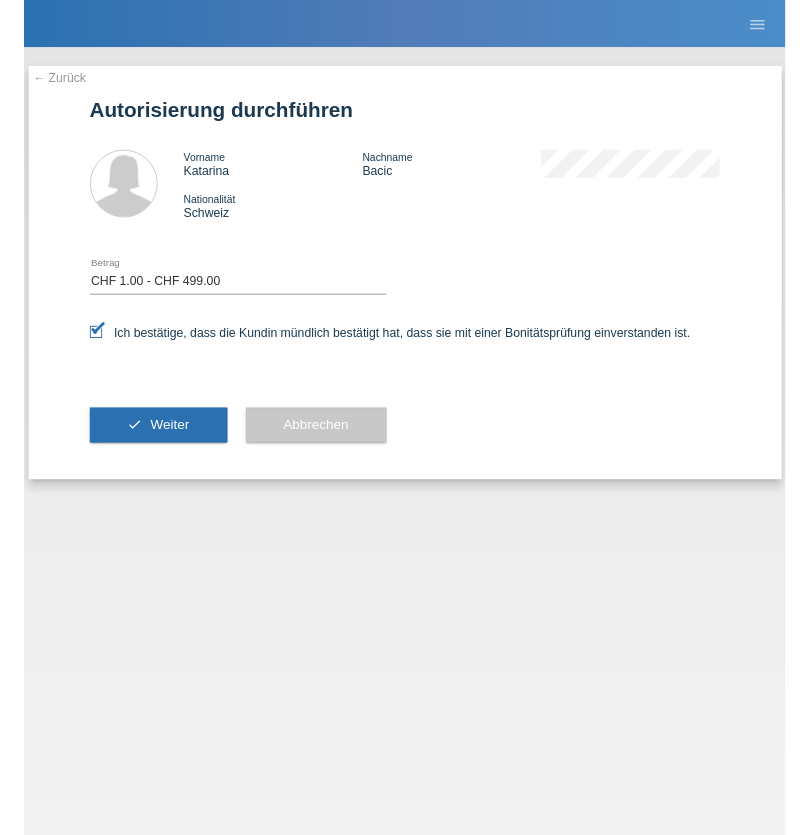 scroll, scrollTop: 0, scrollLeft: 0, axis: both 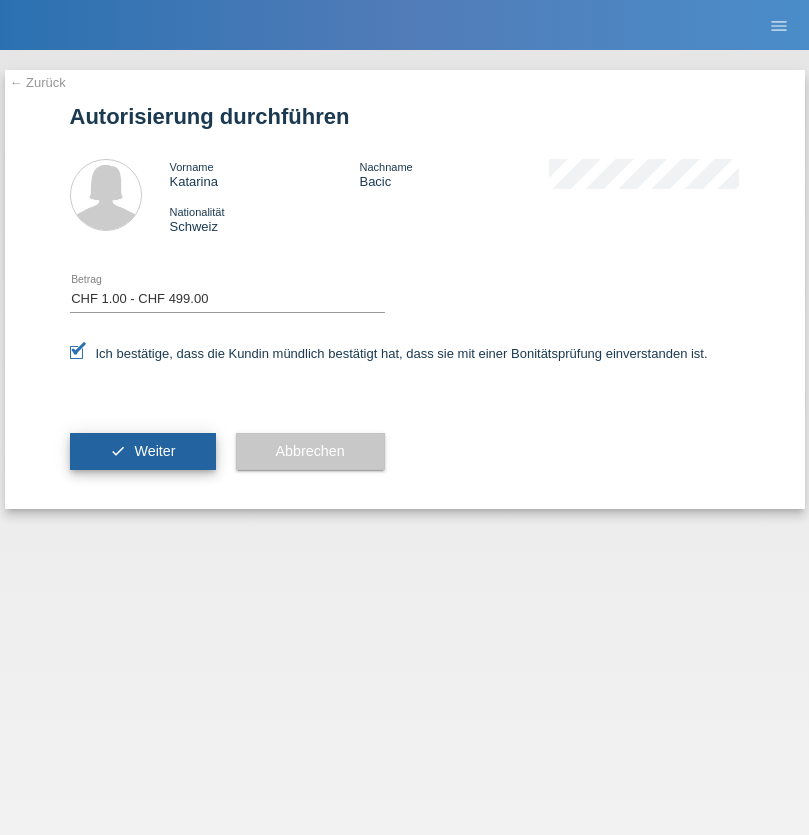click on "Weiter" at bounding box center [154, 451] 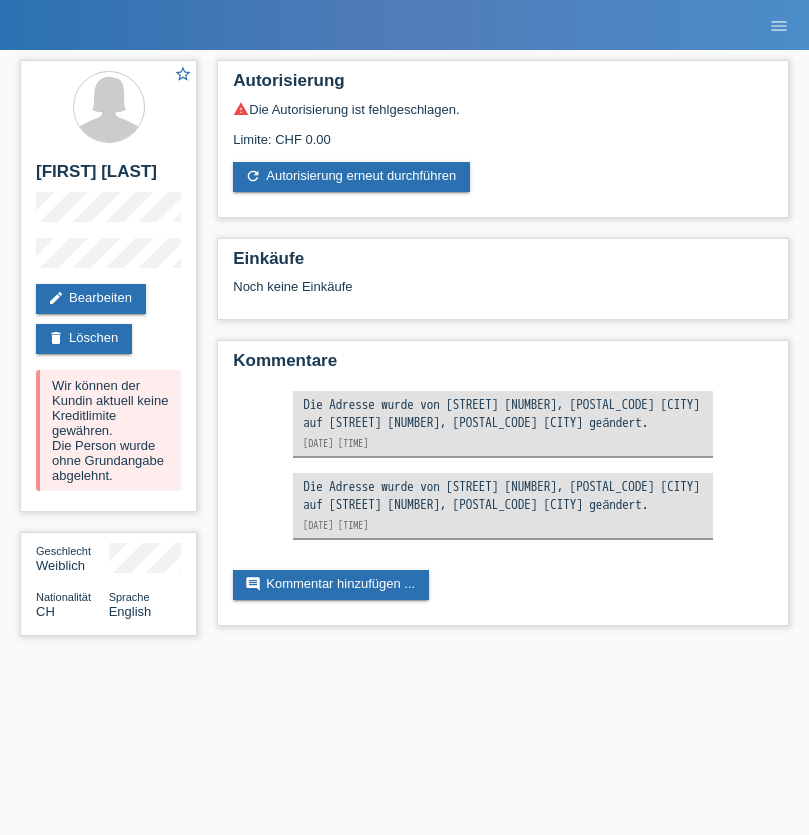 scroll, scrollTop: 0, scrollLeft: 0, axis: both 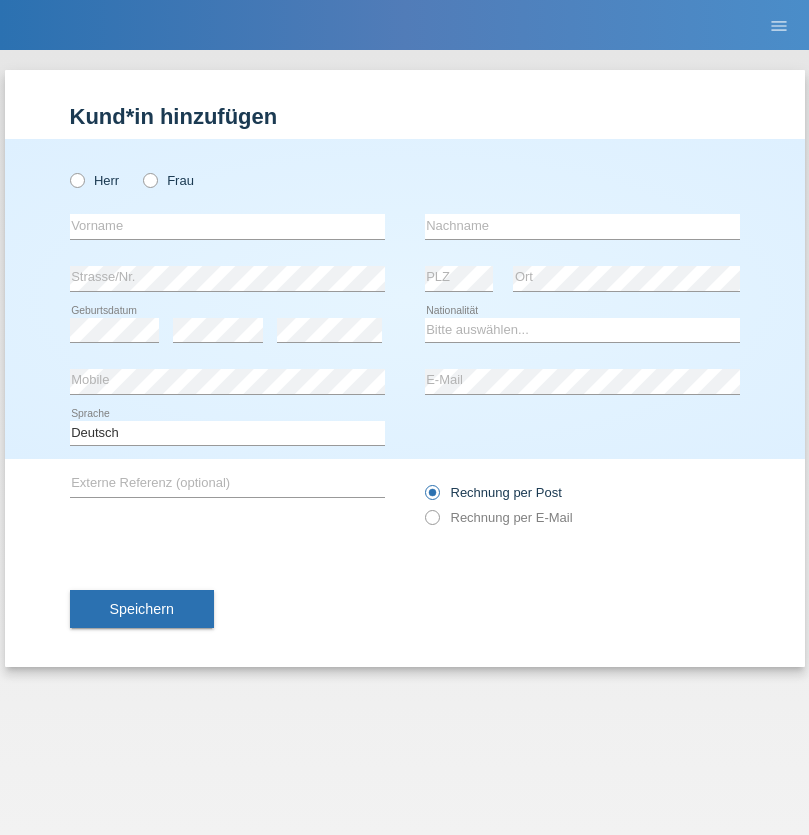radio on "true" 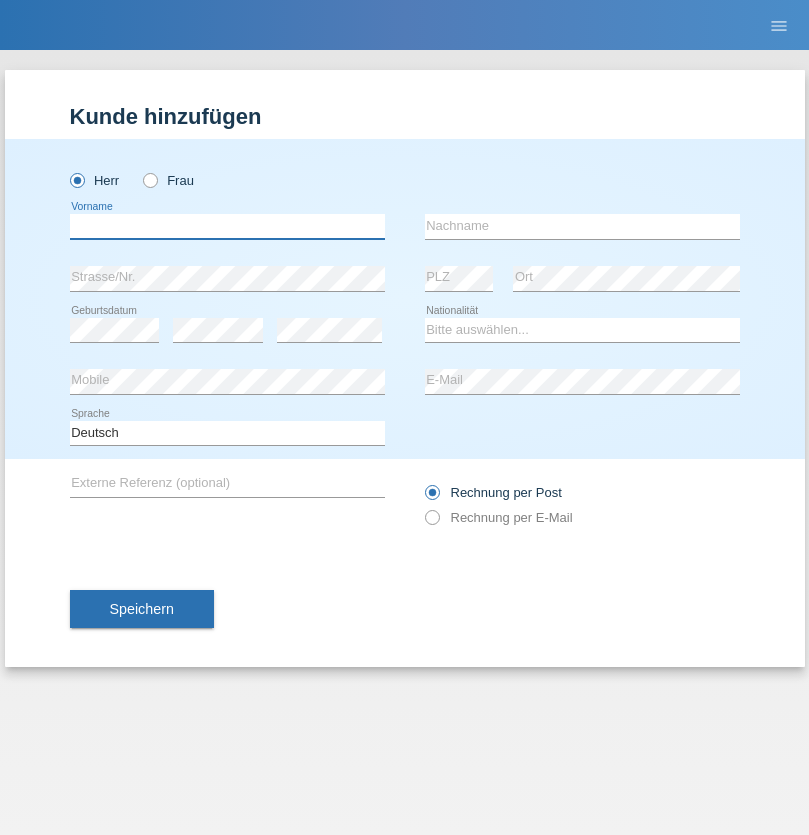 click at bounding box center [227, 226] 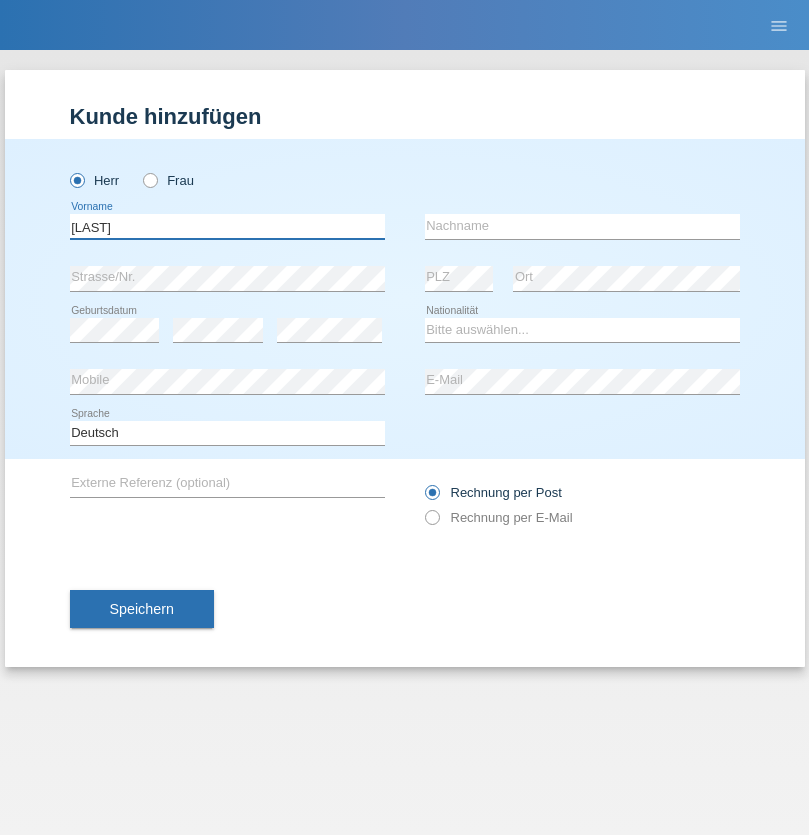 type on "Vincent" 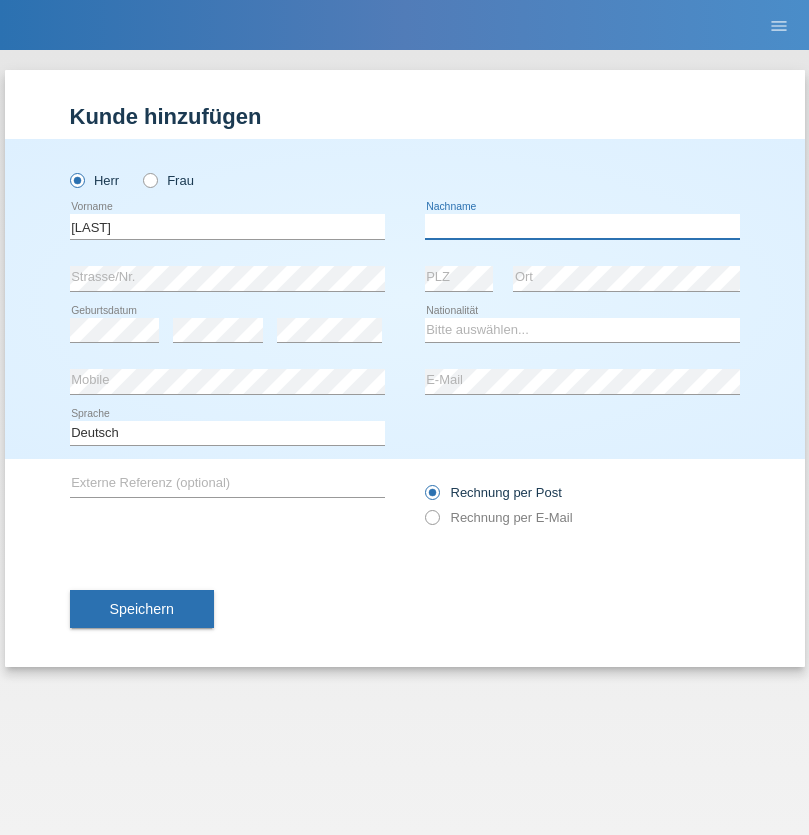 click at bounding box center [582, 226] 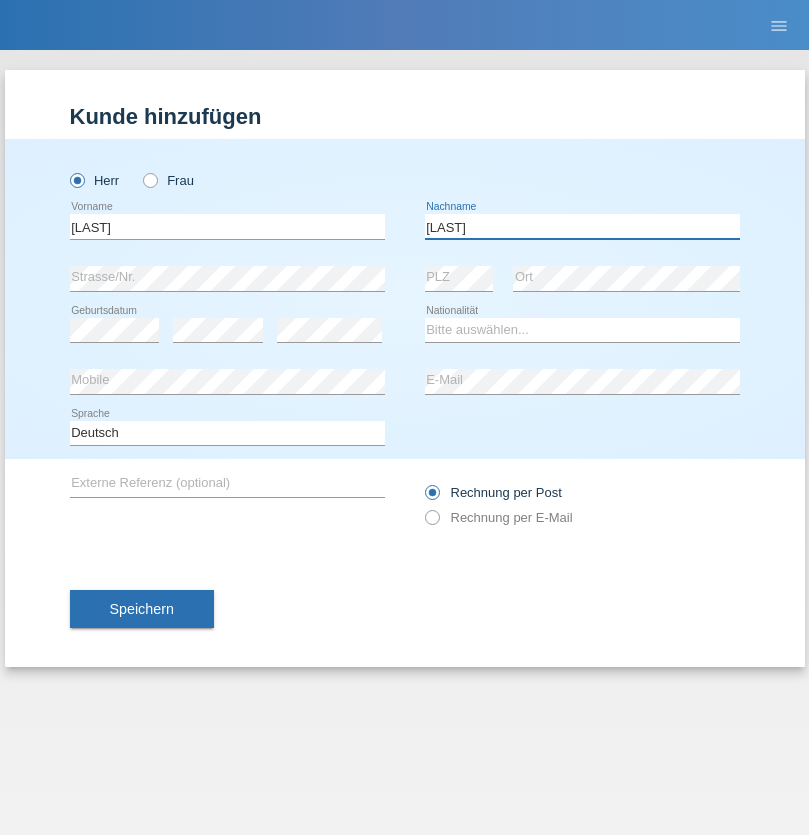 type on "Jacot-Descombes" 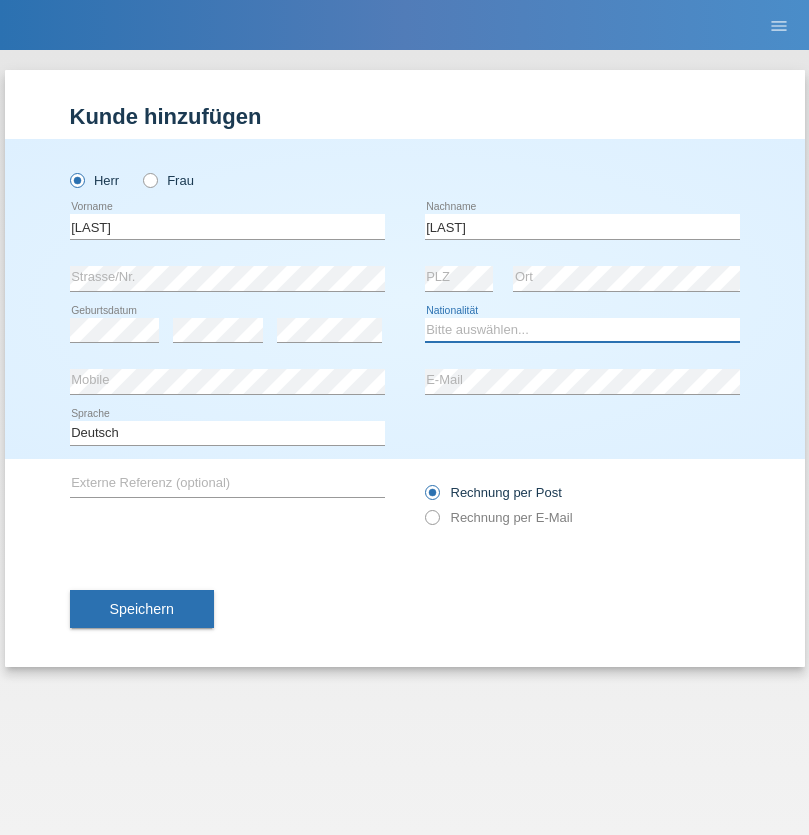 select on "CH" 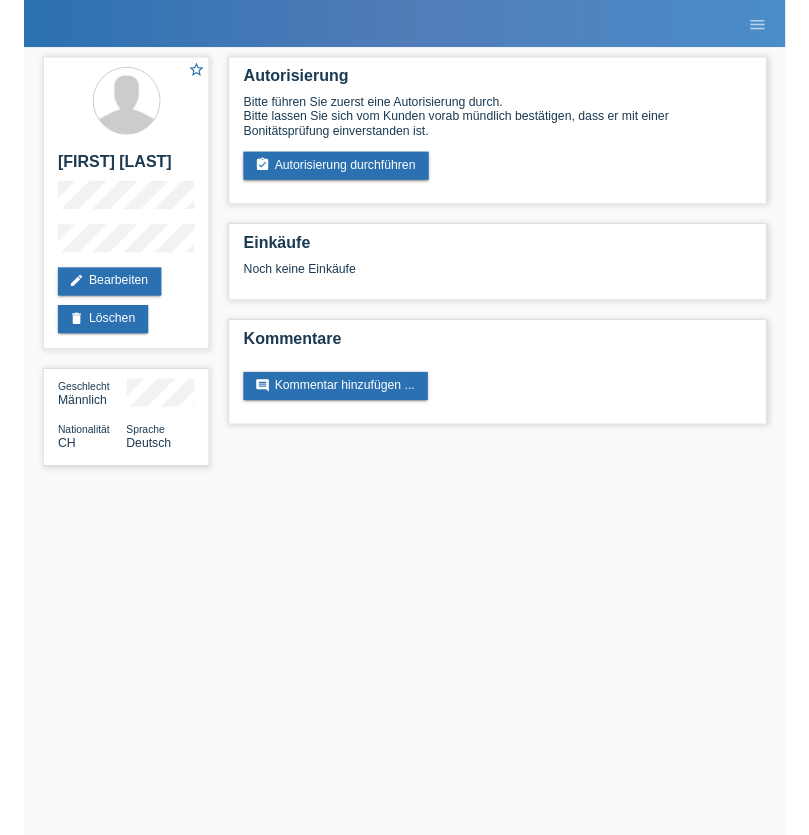 scroll, scrollTop: 0, scrollLeft: 0, axis: both 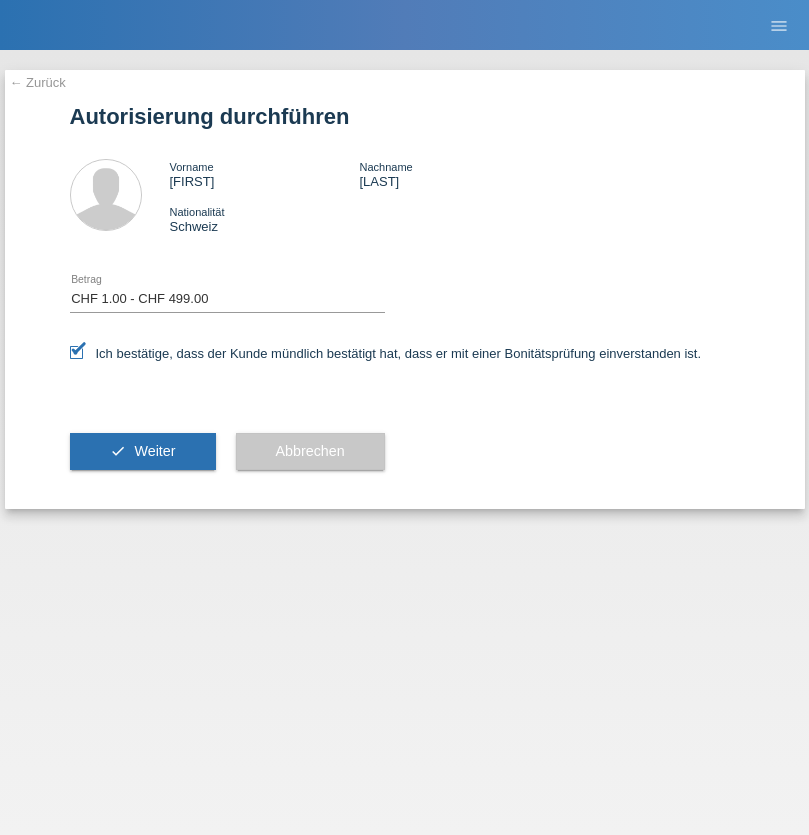 select on "1" 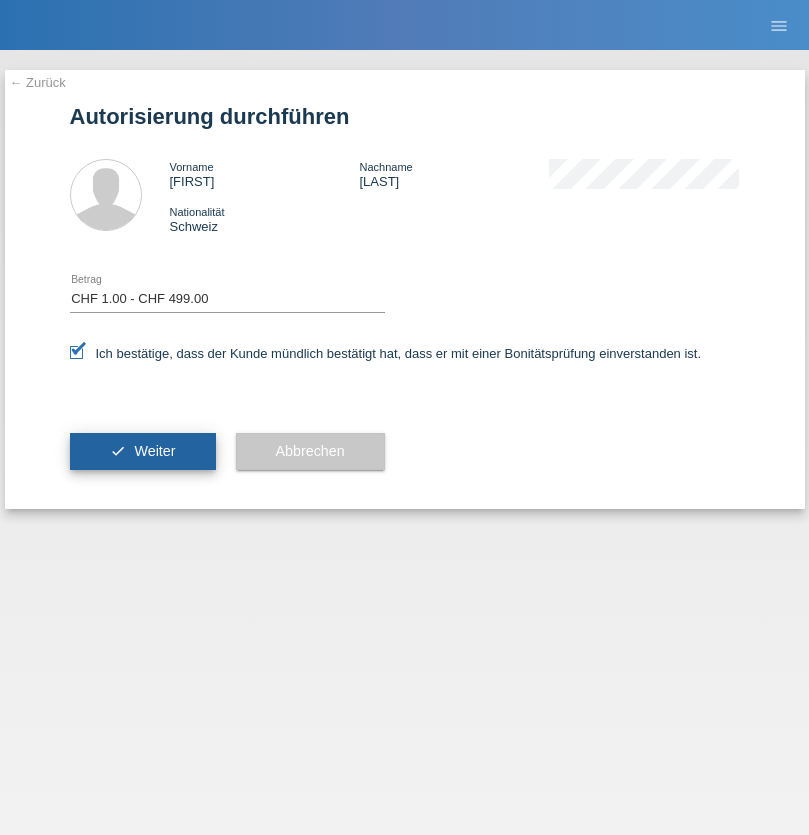 click on "Weiter" at bounding box center (154, 451) 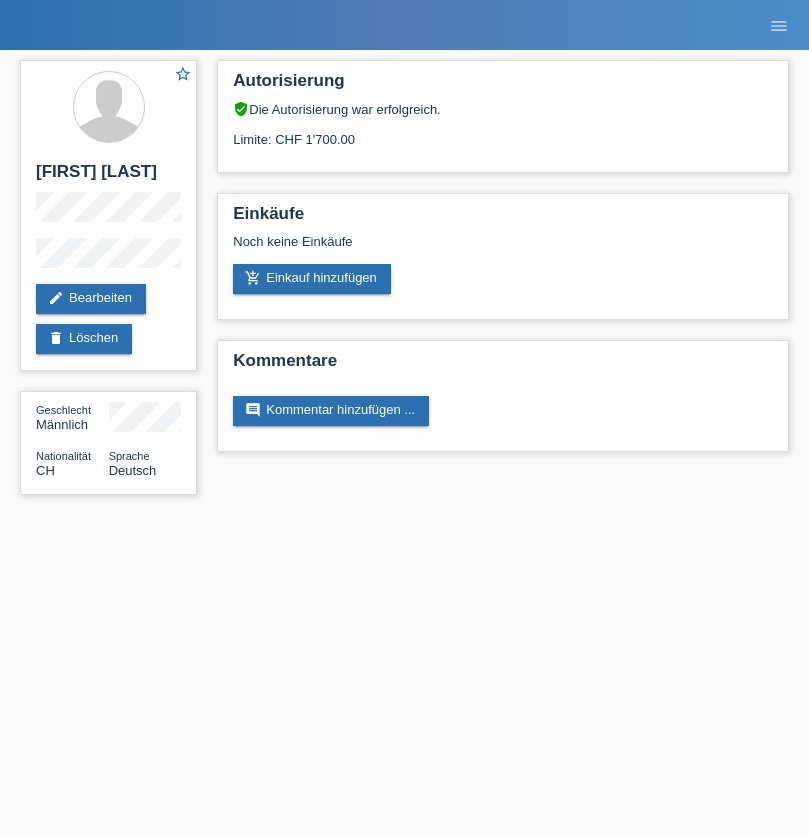 scroll, scrollTop: 0, scrollLeft: 0, axis: both 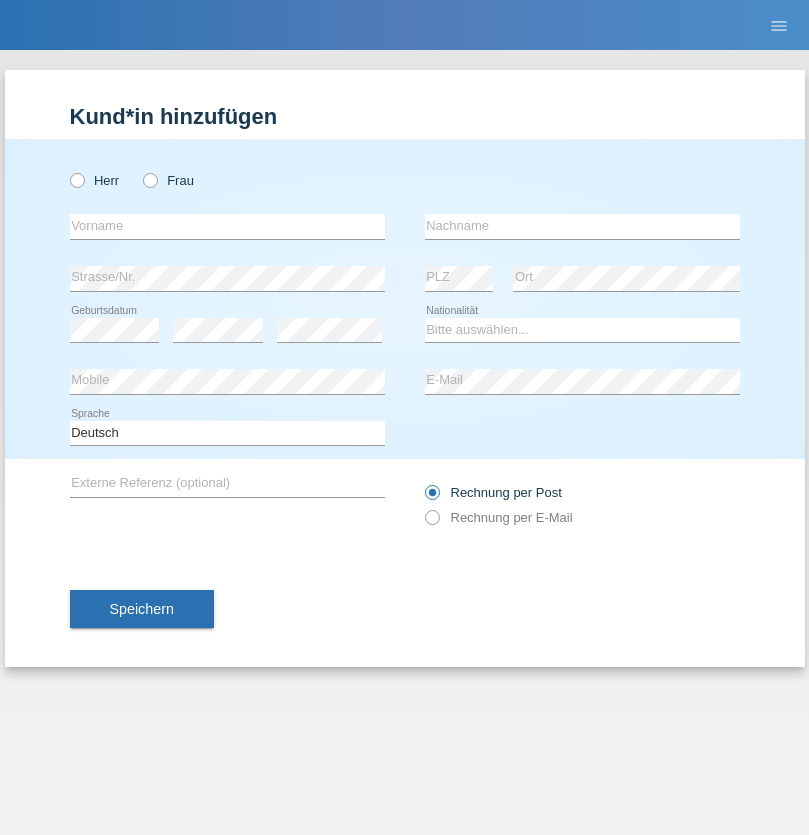 radio on "true" 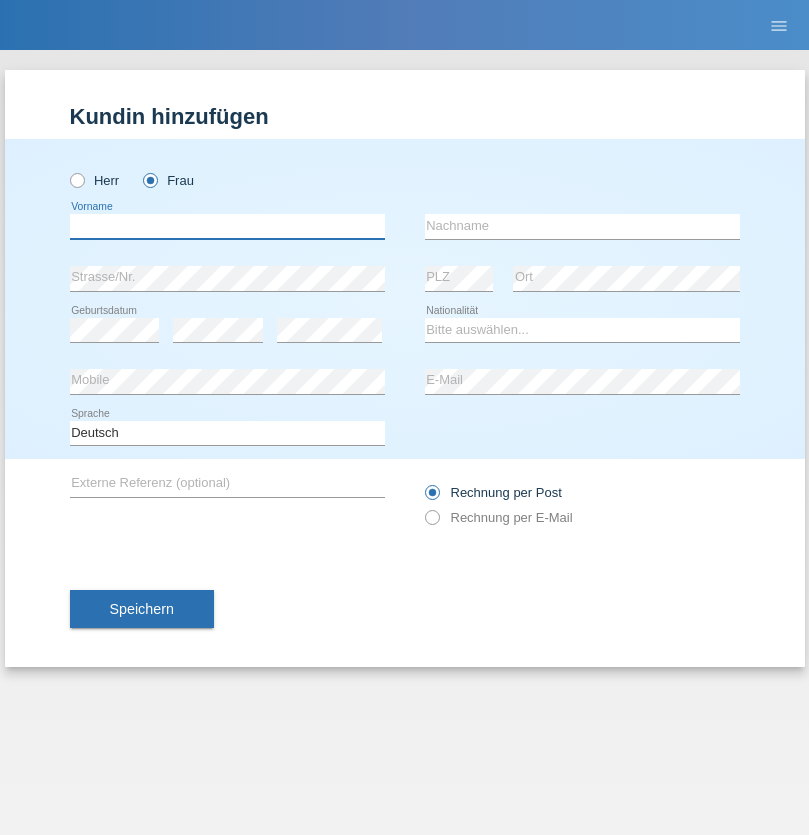click at bounding box center [227, 226] 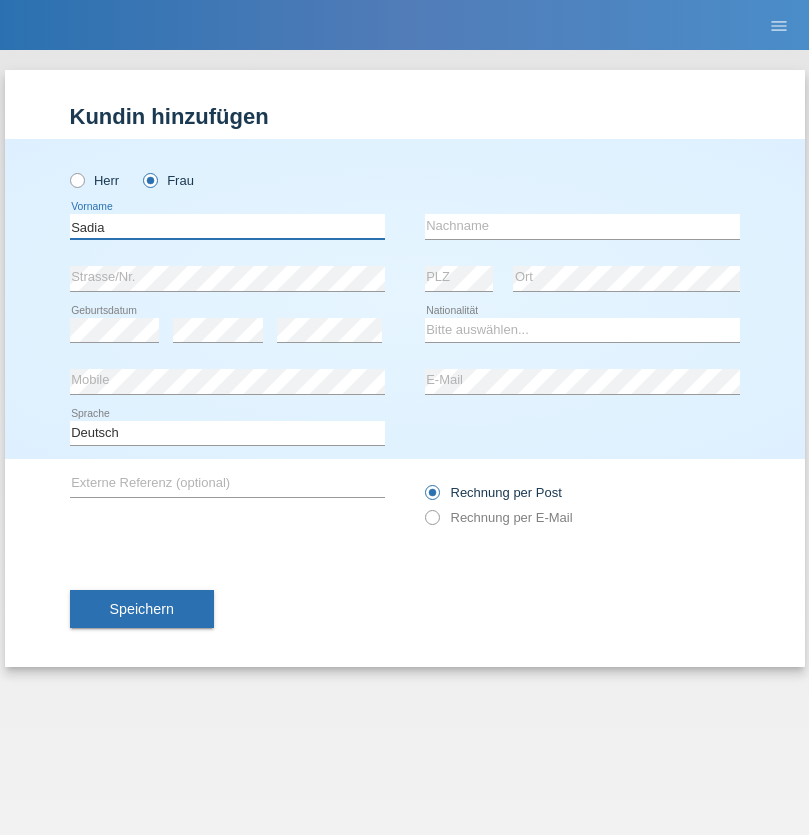 type on "Sadia" 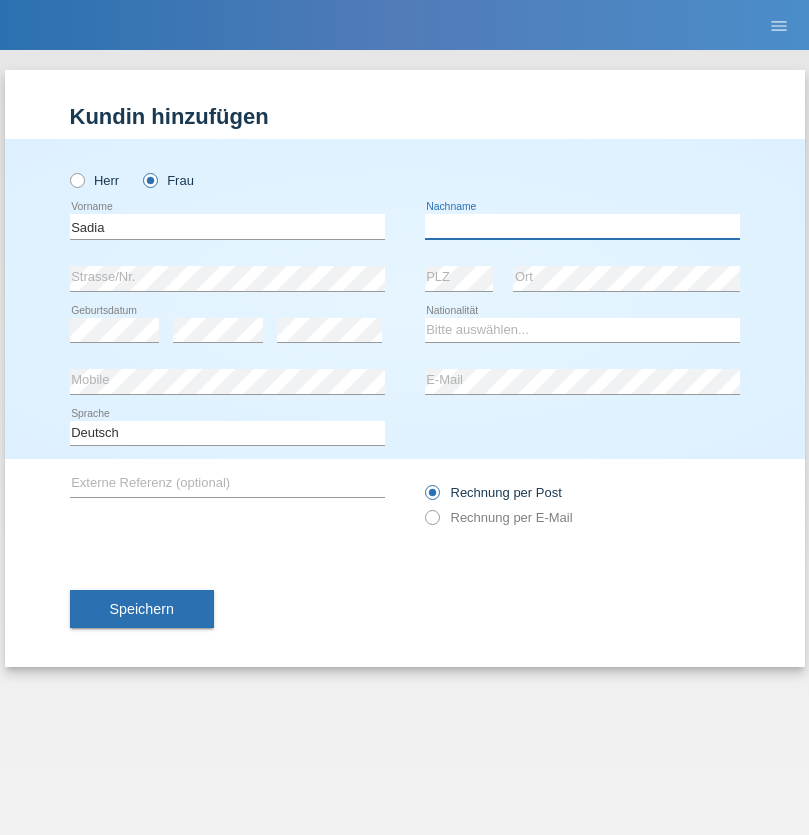 click at bounding box center (582, 226) 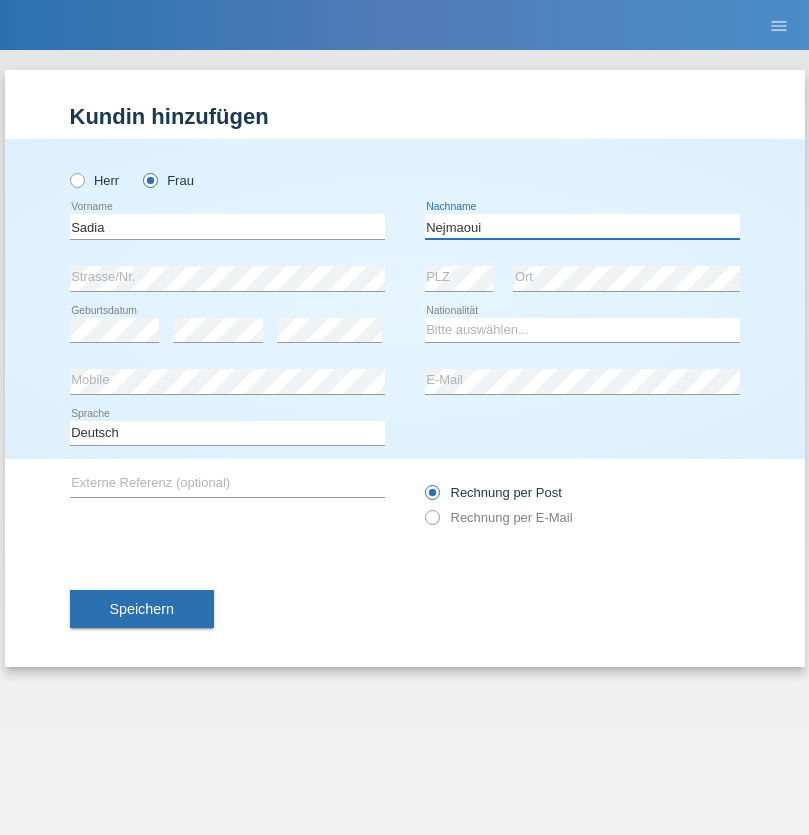 type on "Nejmaoui" 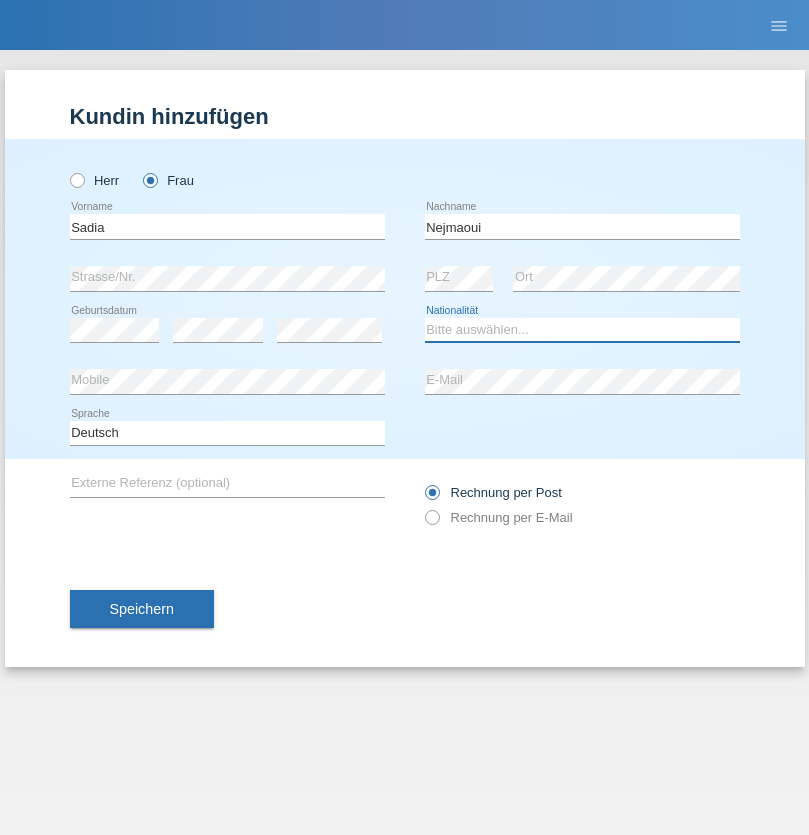 select on "MA" 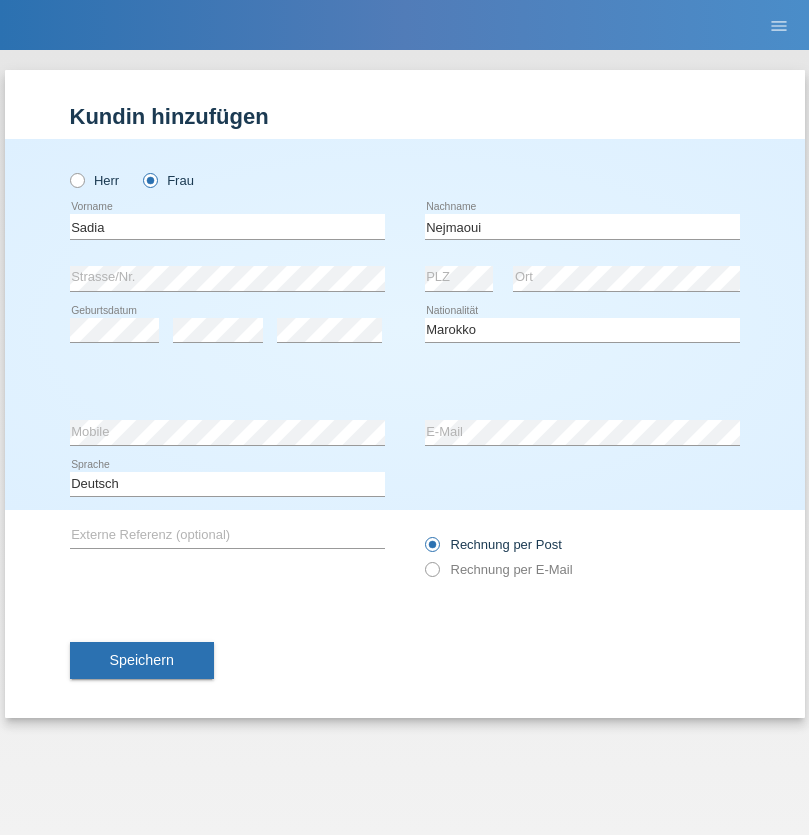 select on "C" 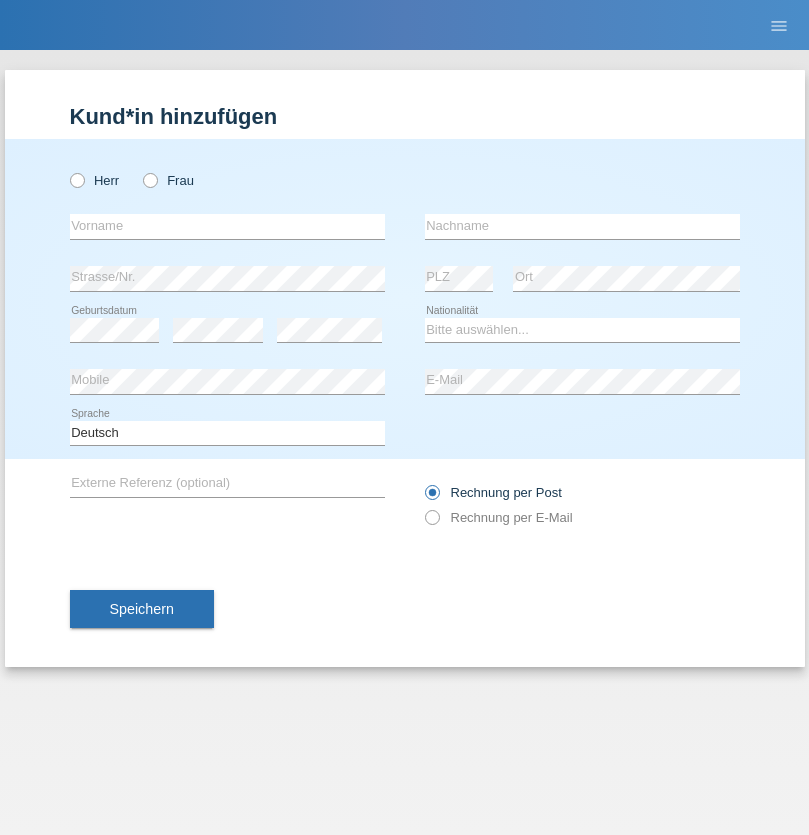 scroll, scrollTop: 0, scrollLeft: 0, axis: both 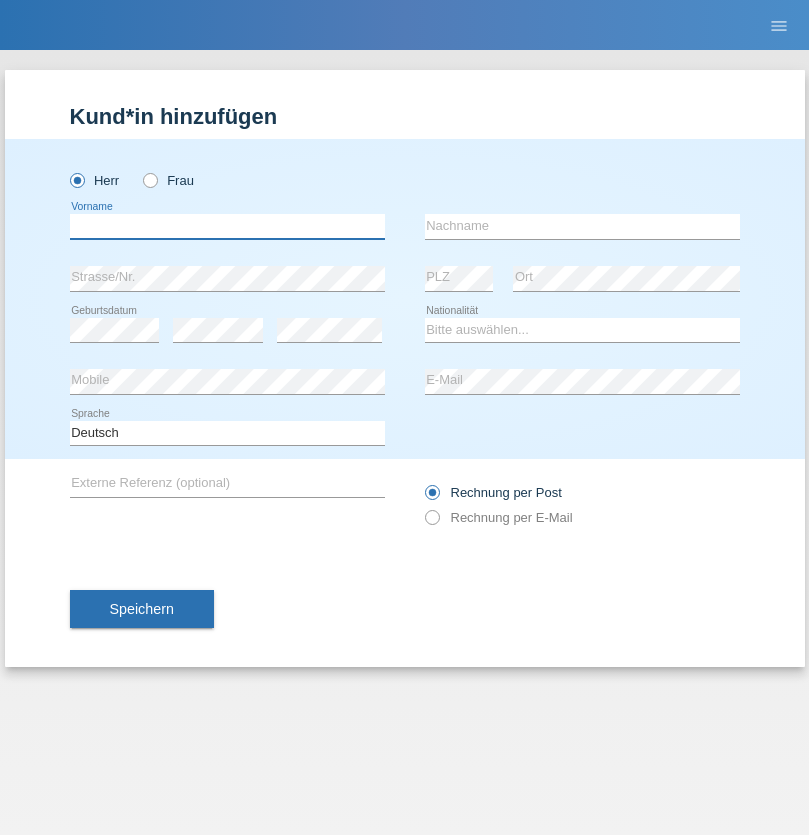 click at bounding box center [227, 226] 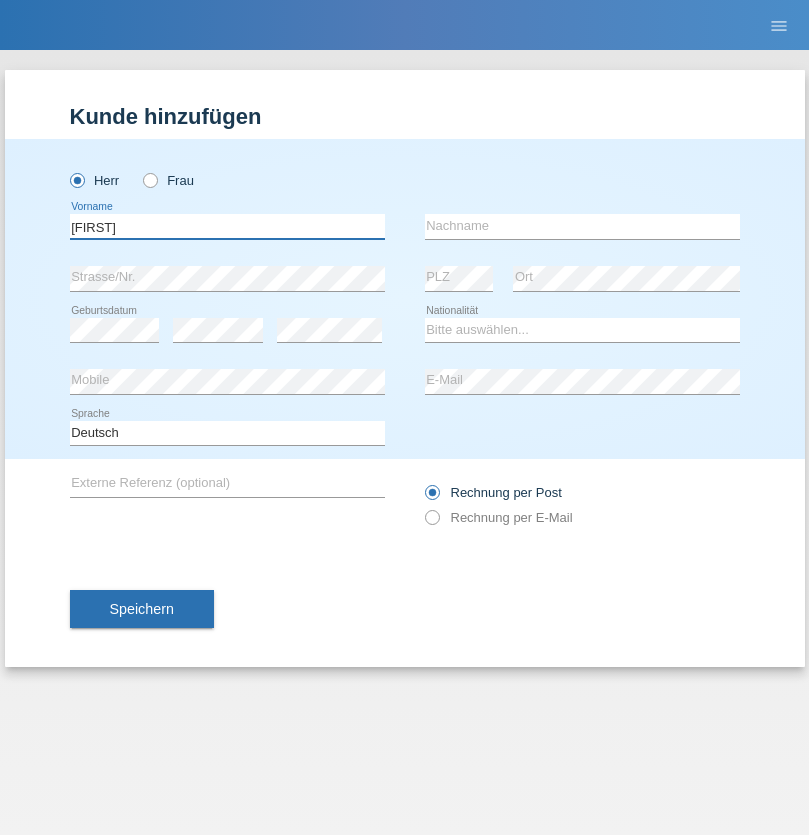type on "Carlos" 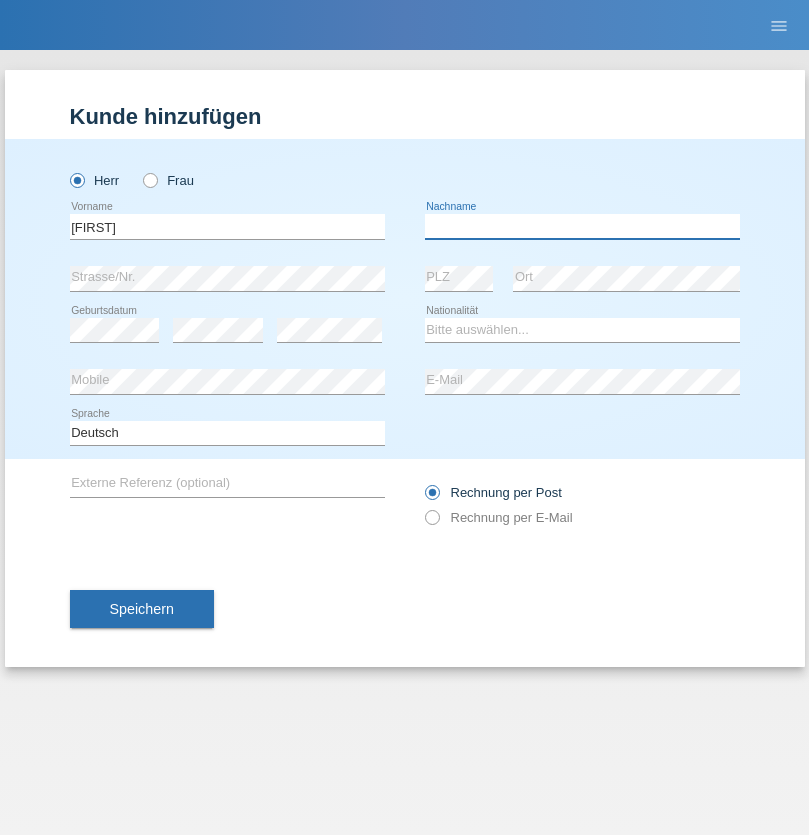 click at bounding box center [582, 226] 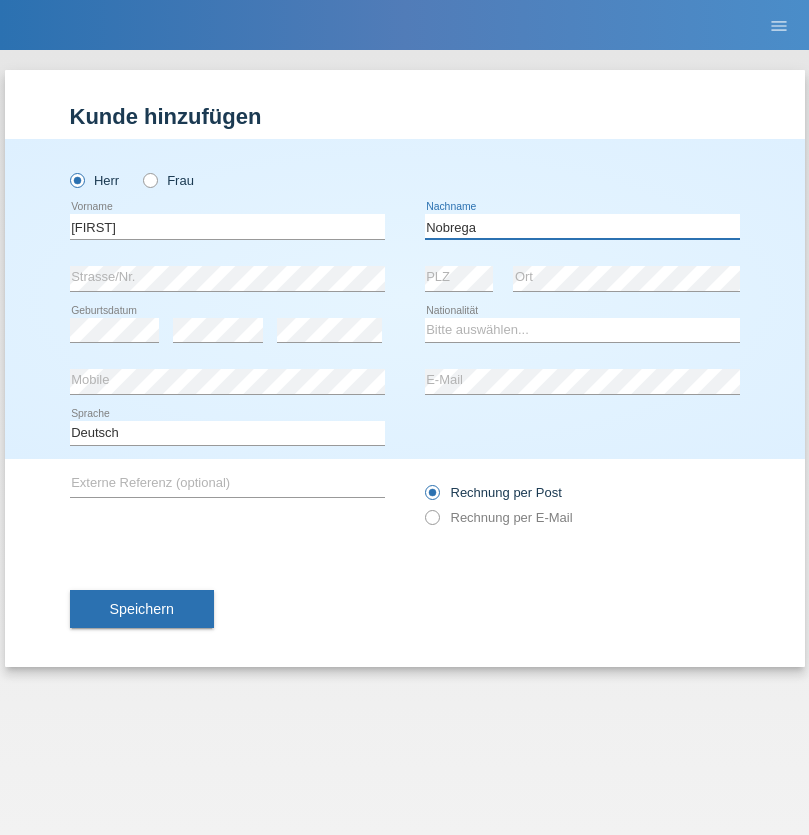 type on "Nobrega" 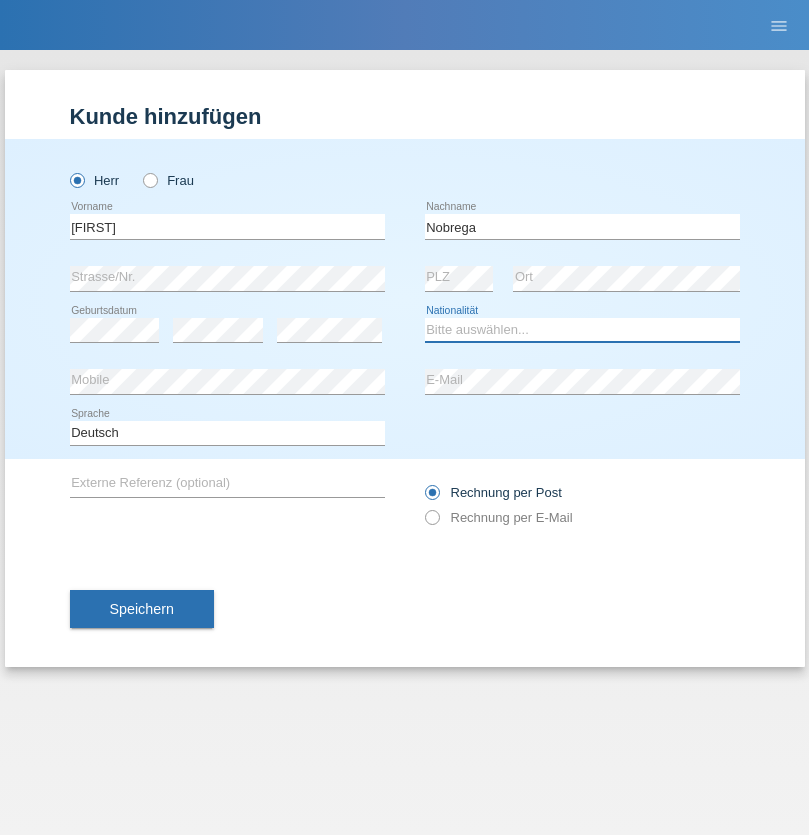 select on "CH" 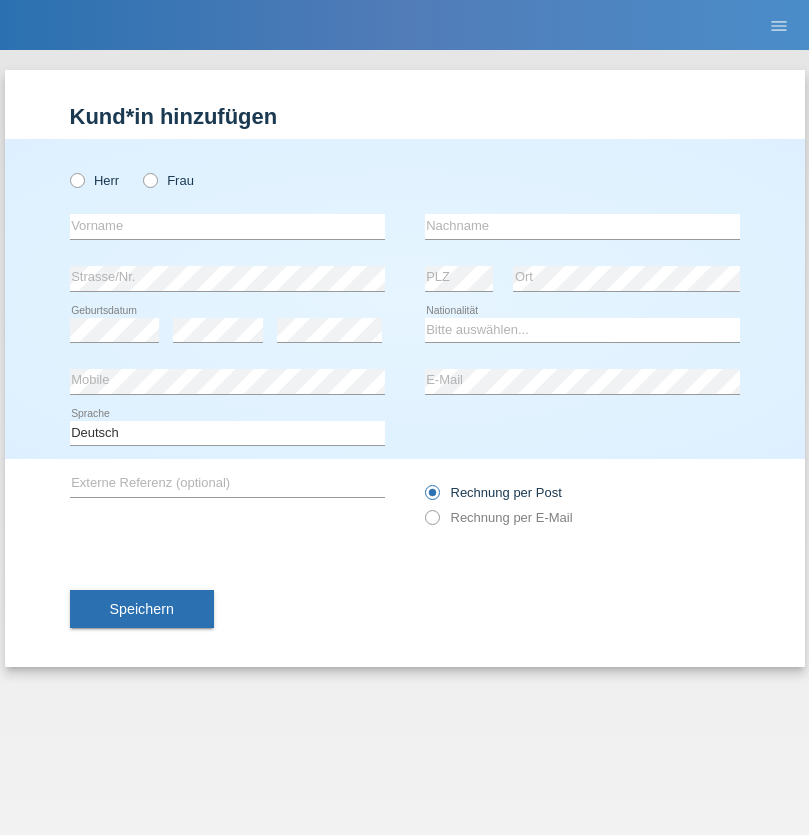 scroll, scrollTop: 0, scrollLeft: 0, axis: both 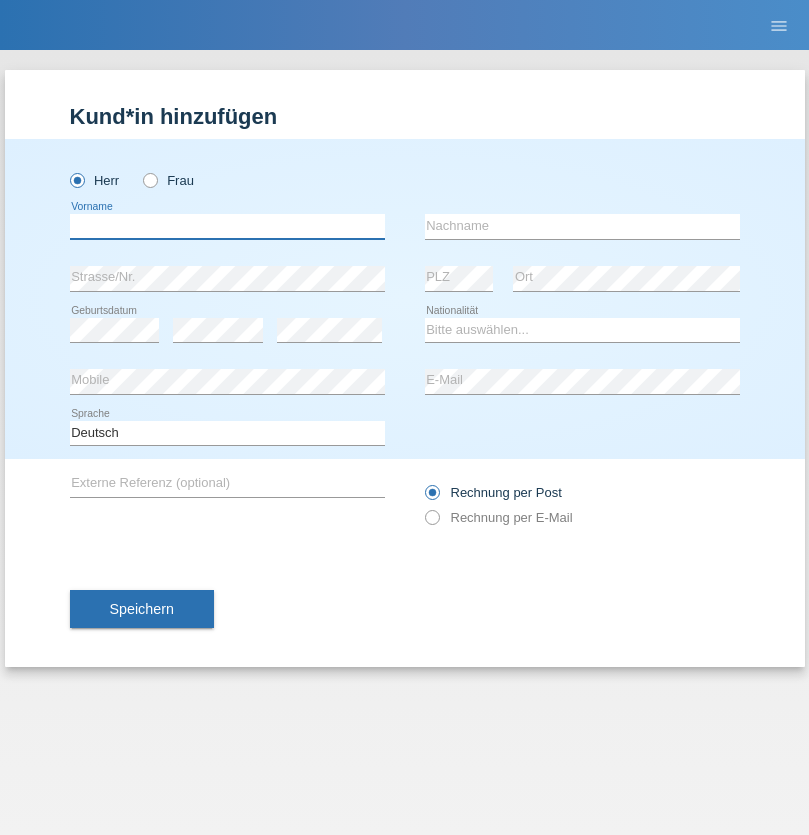 click at bounding box center (227, 226) 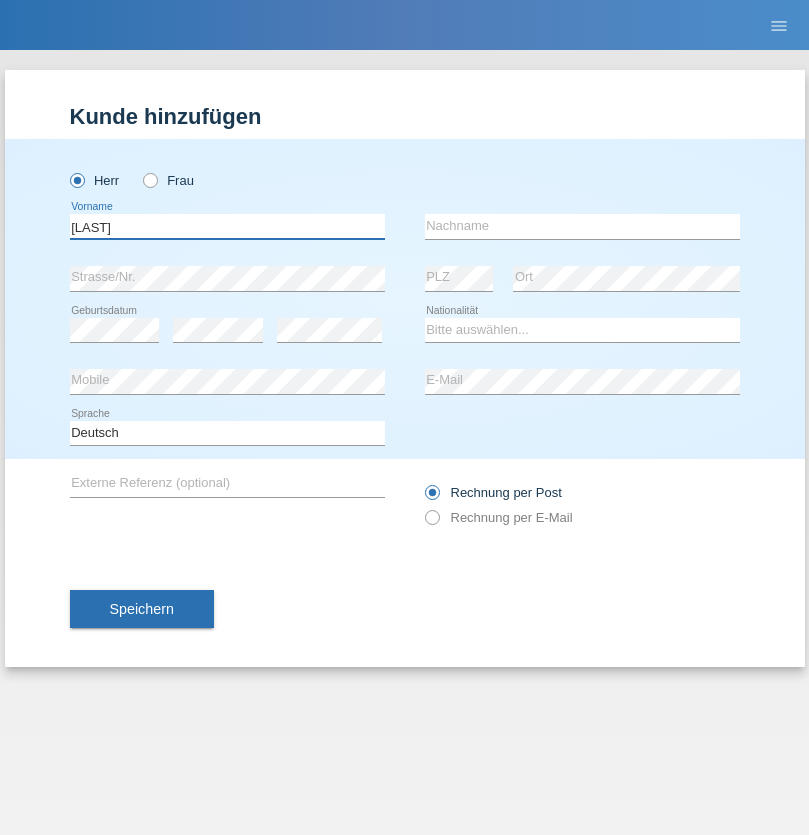 type on "Thivagaran" 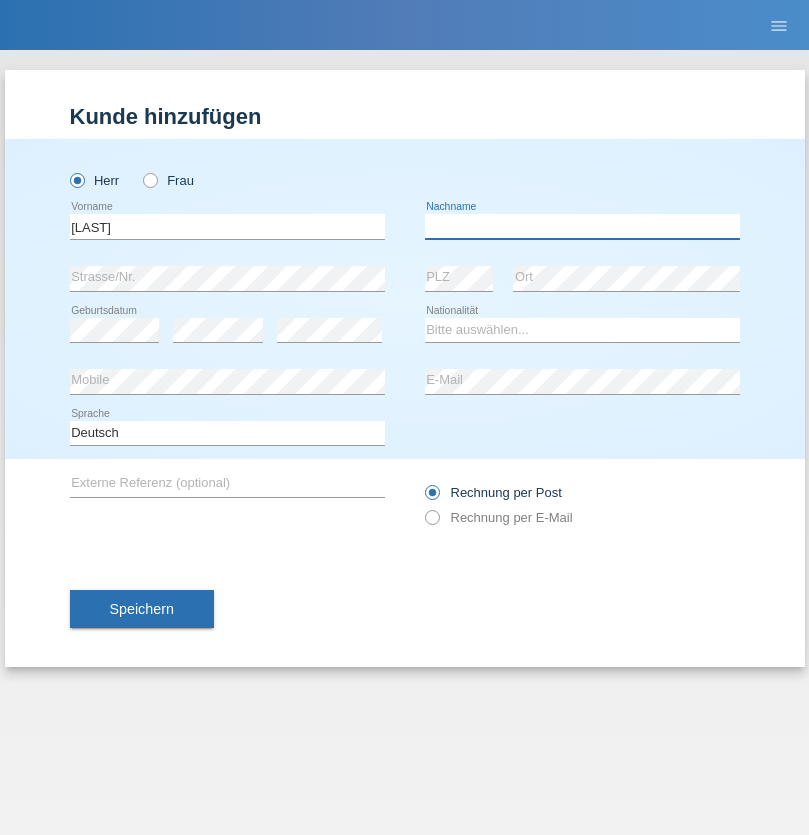 click at bounding box center [582, 226] 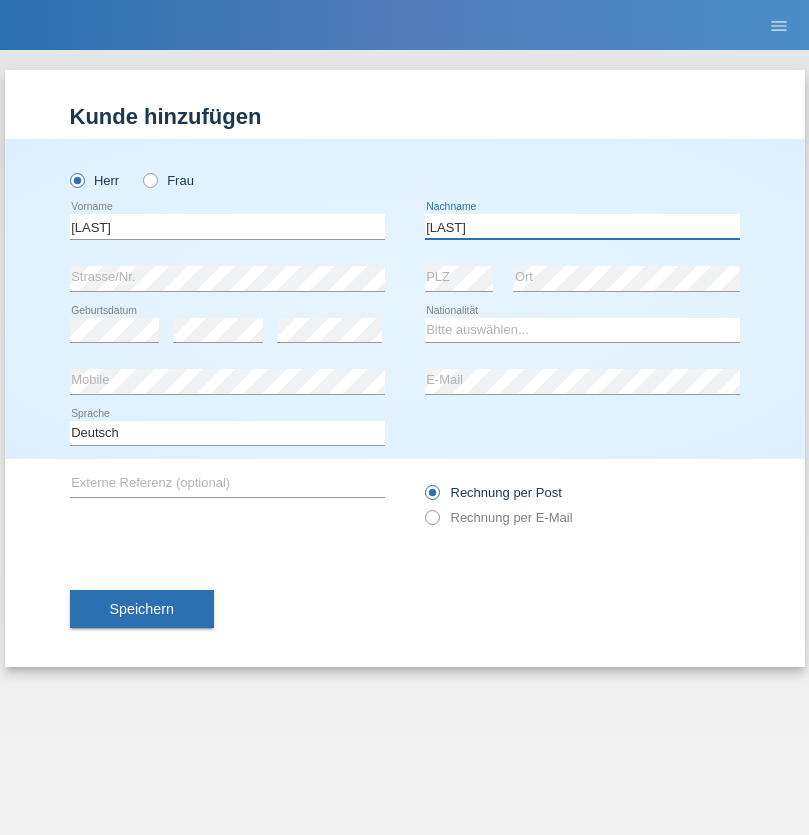 type on "Selvanayagam" 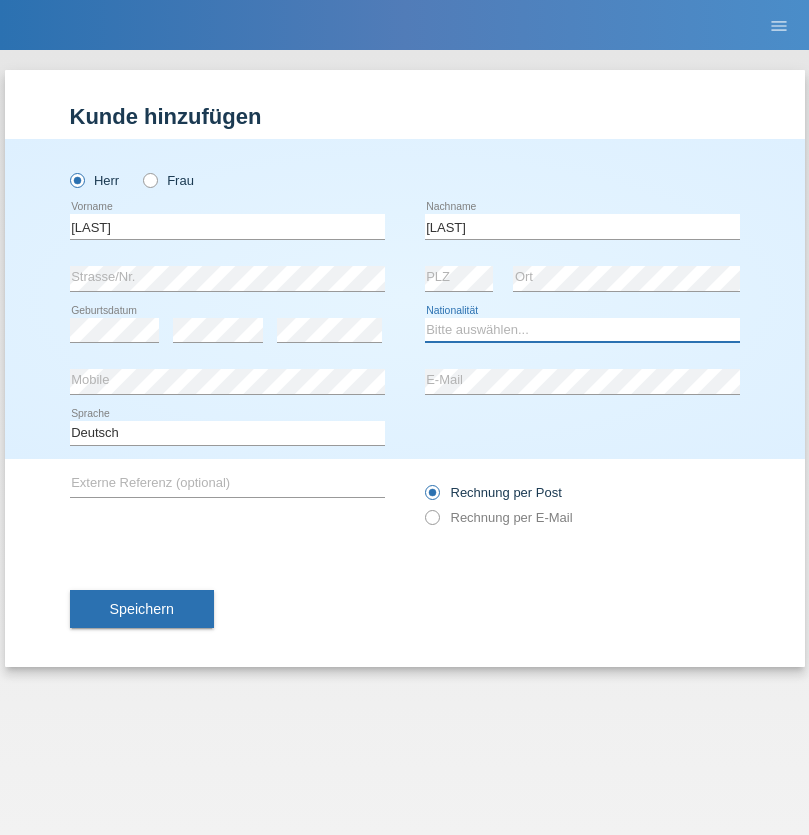 select on "LK" 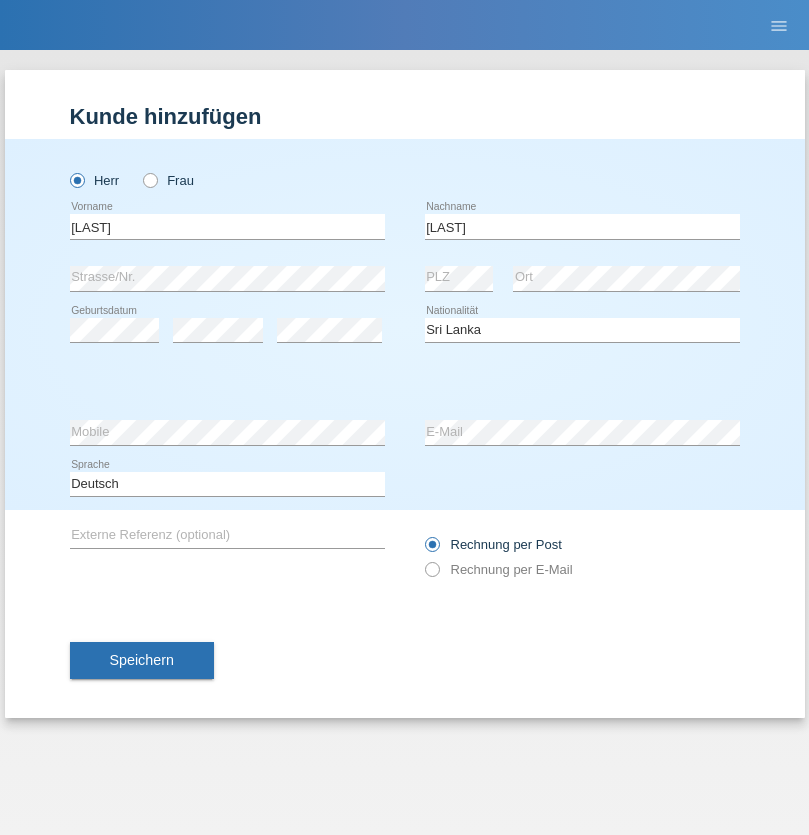 select on "C" 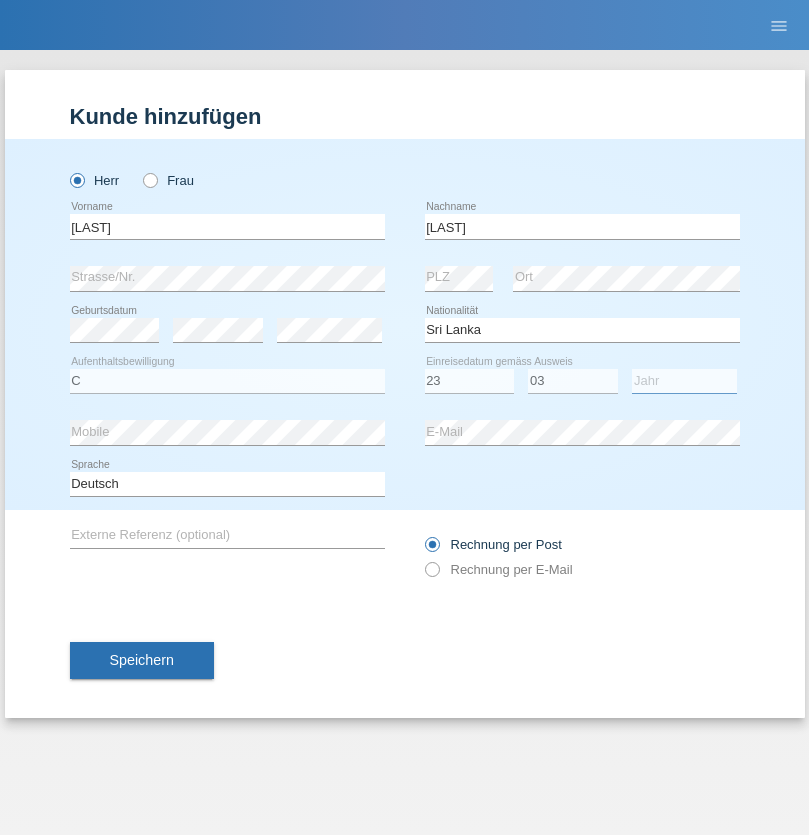 select on "2021" 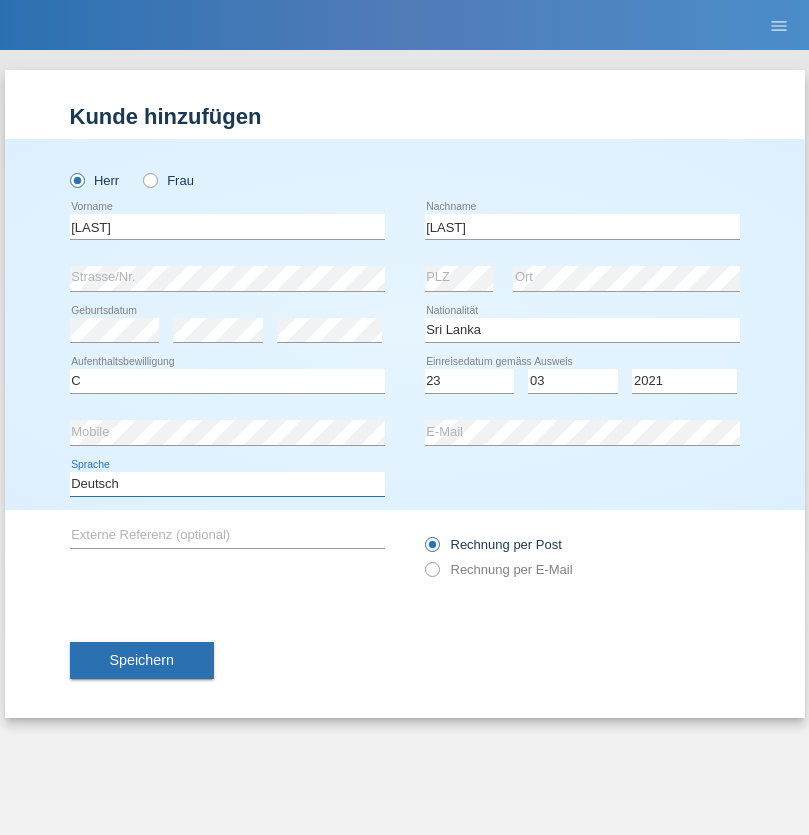select on "en" 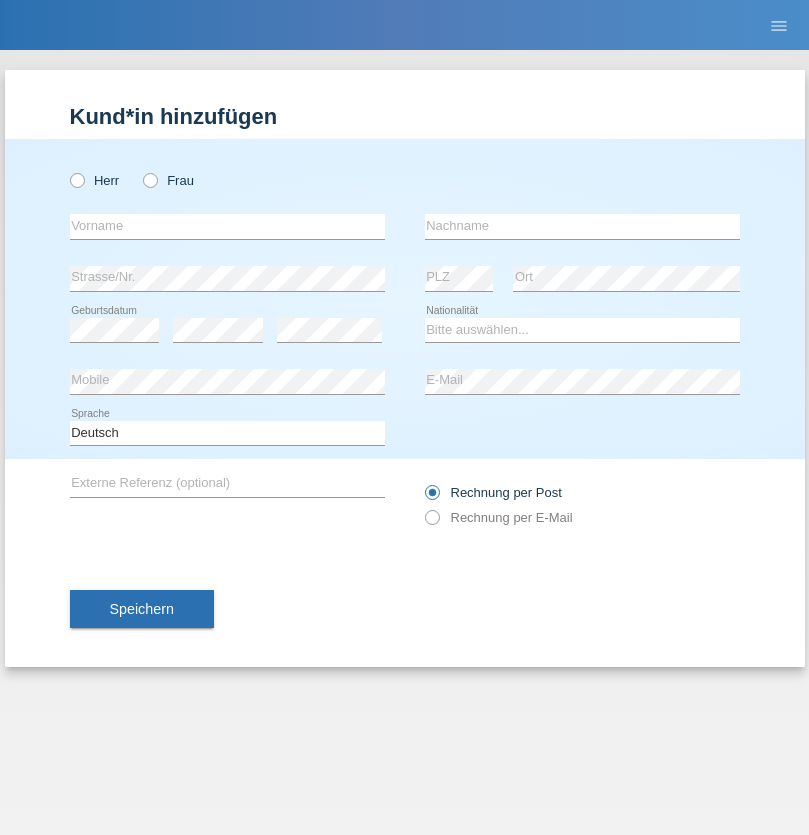 scroll, scrollTop: 0, scrollLeft: 0, axis: both 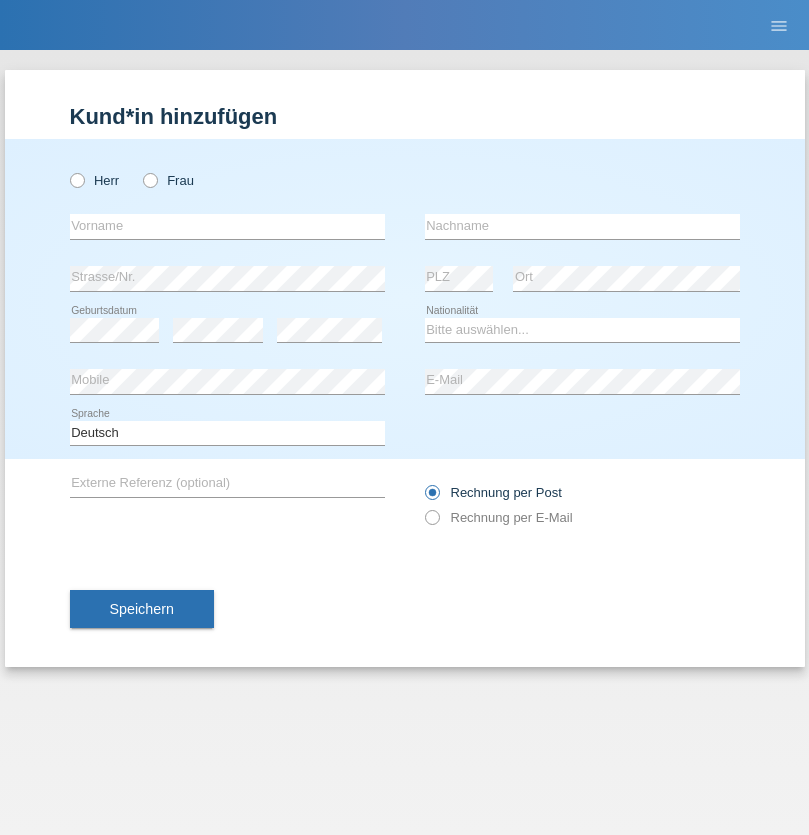 radio on "true" 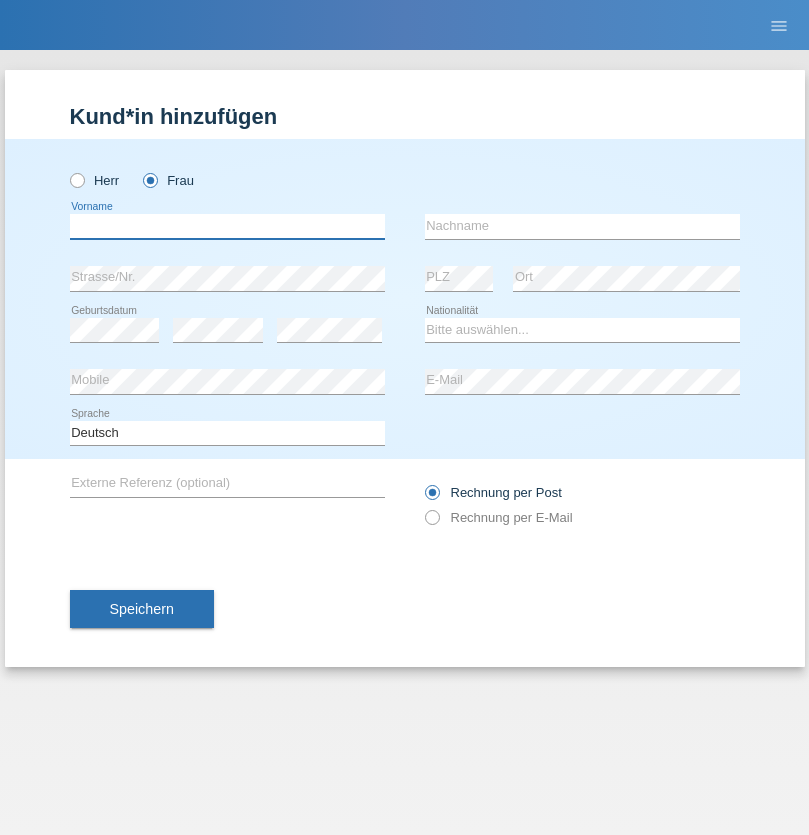 click at bounding box center (227, 226) 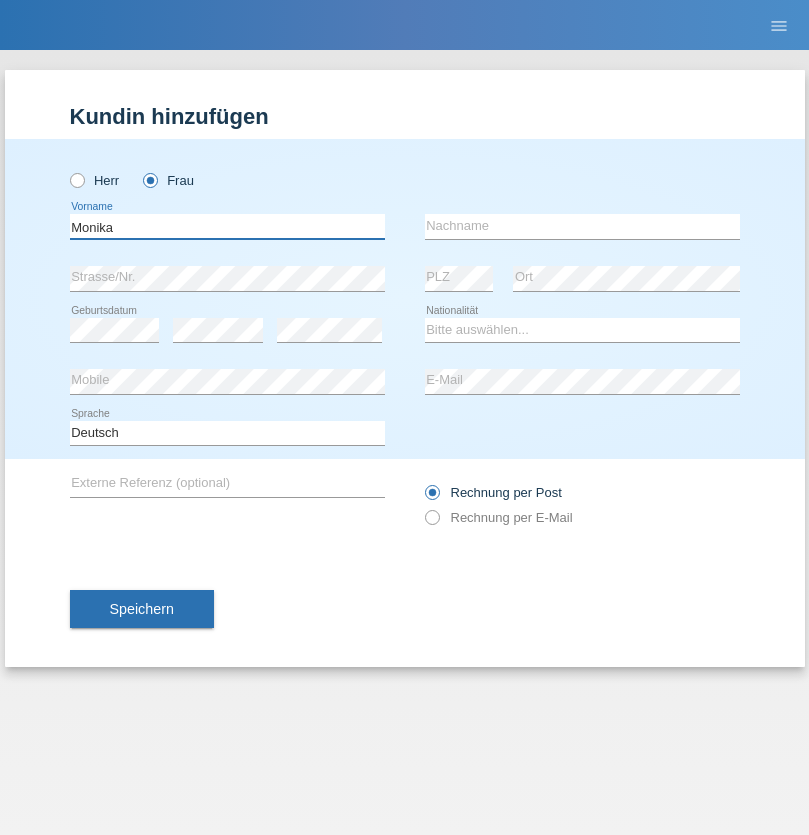 type on "Monika" 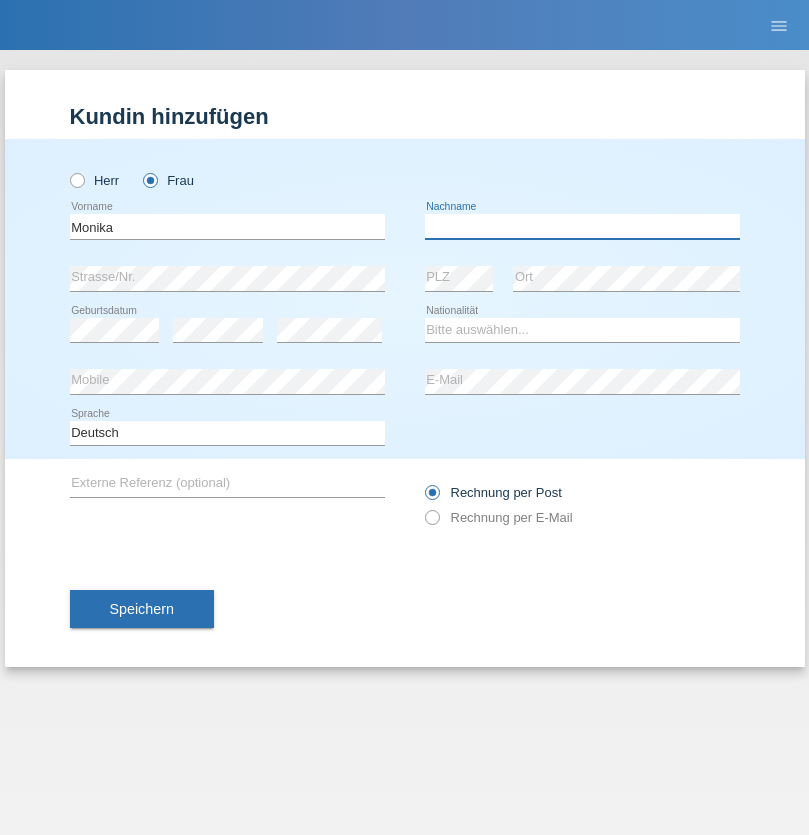 click at bounding box center [582, 226] 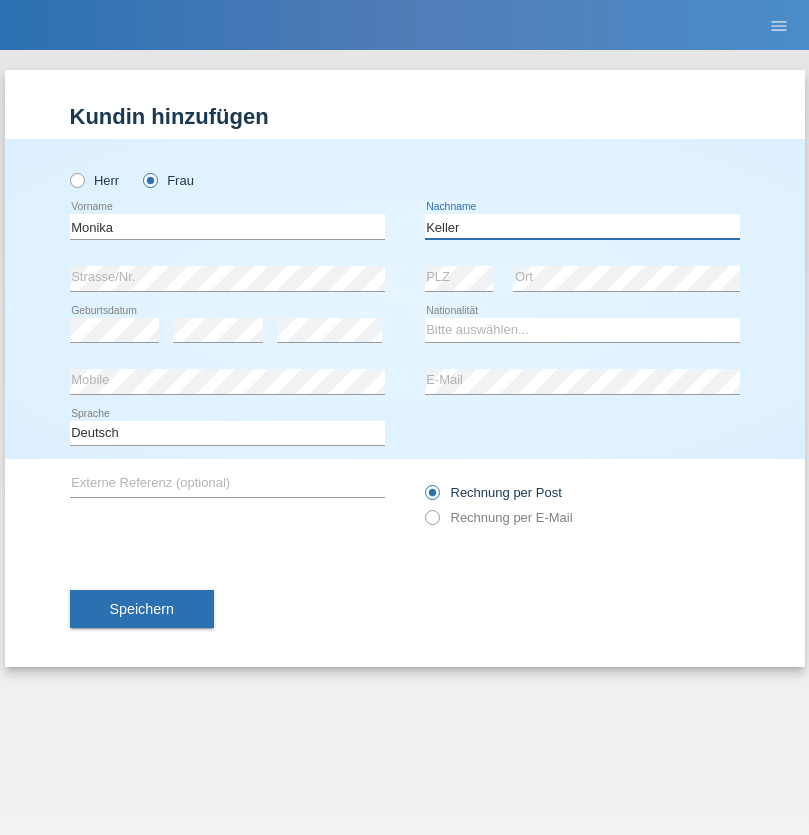 type on "Keller" 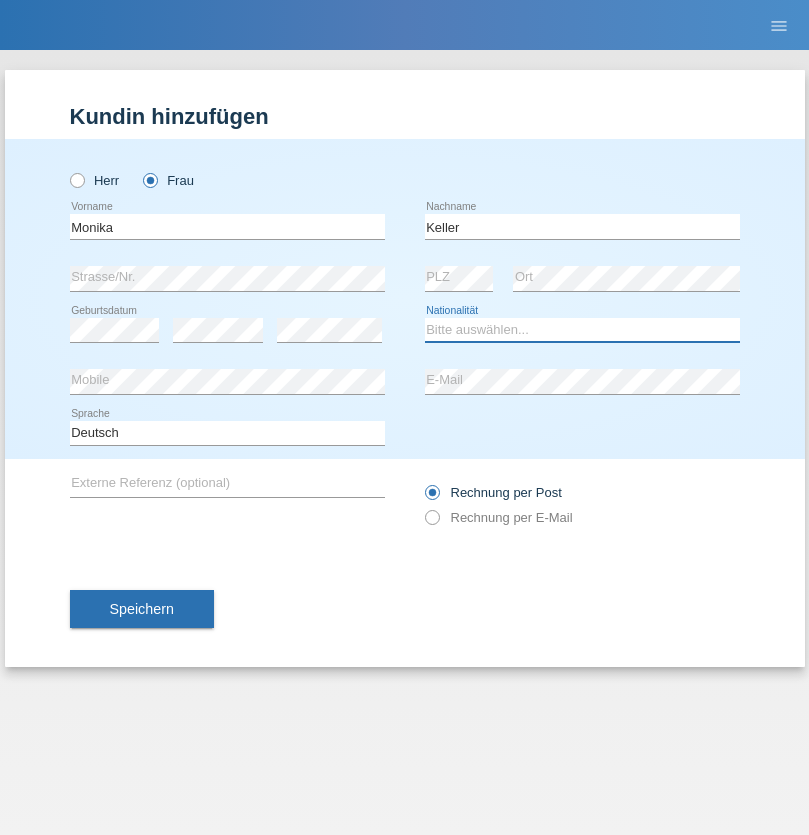 select on "CH" 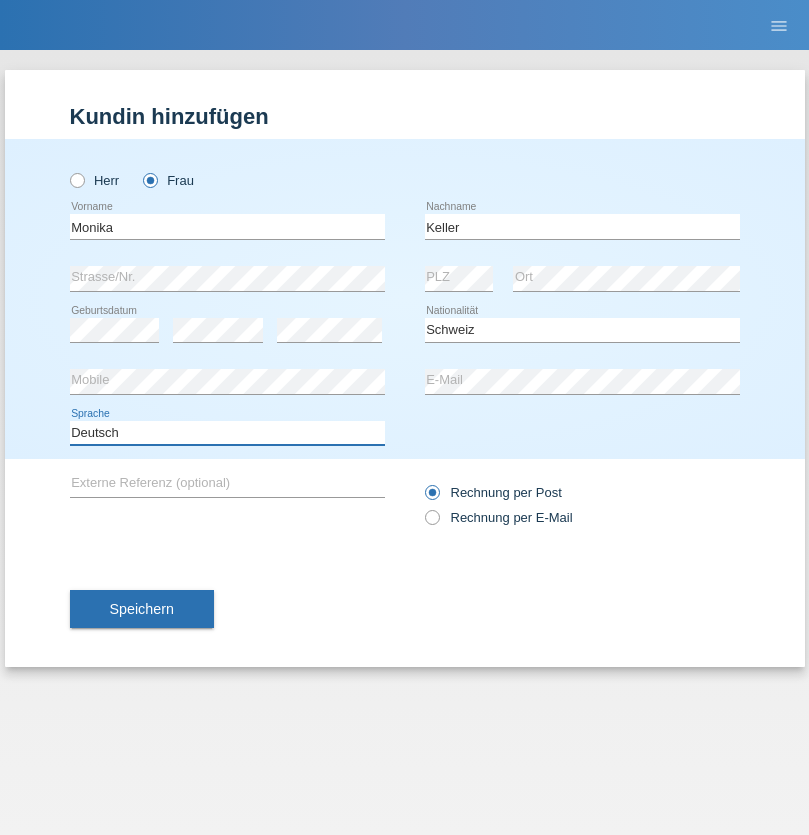 select on "en" 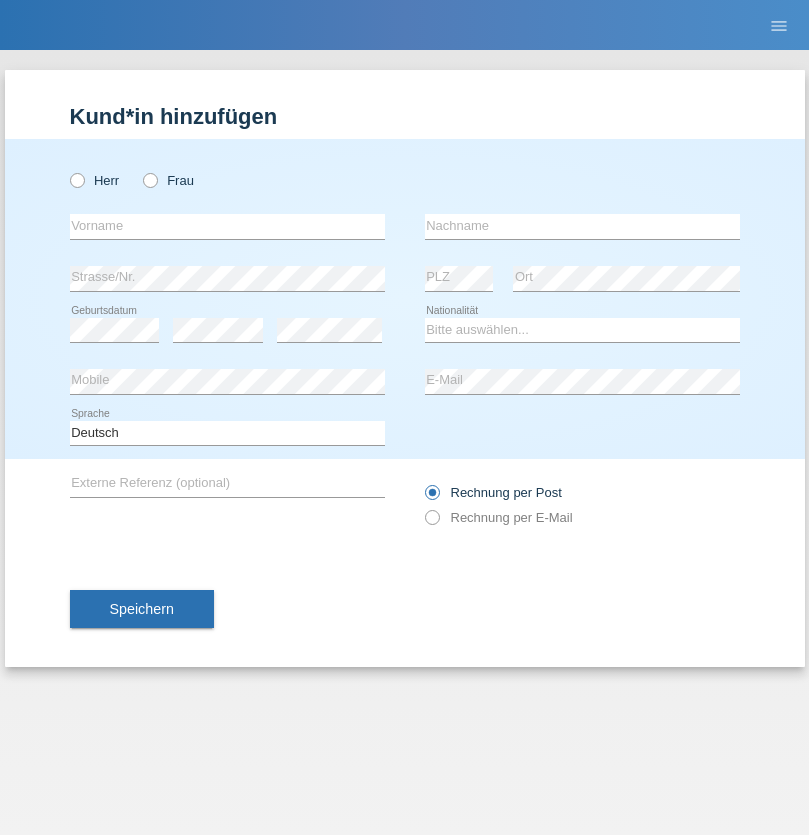 scroll, scrollTop: 0, scrollLeft: 0, axis: both 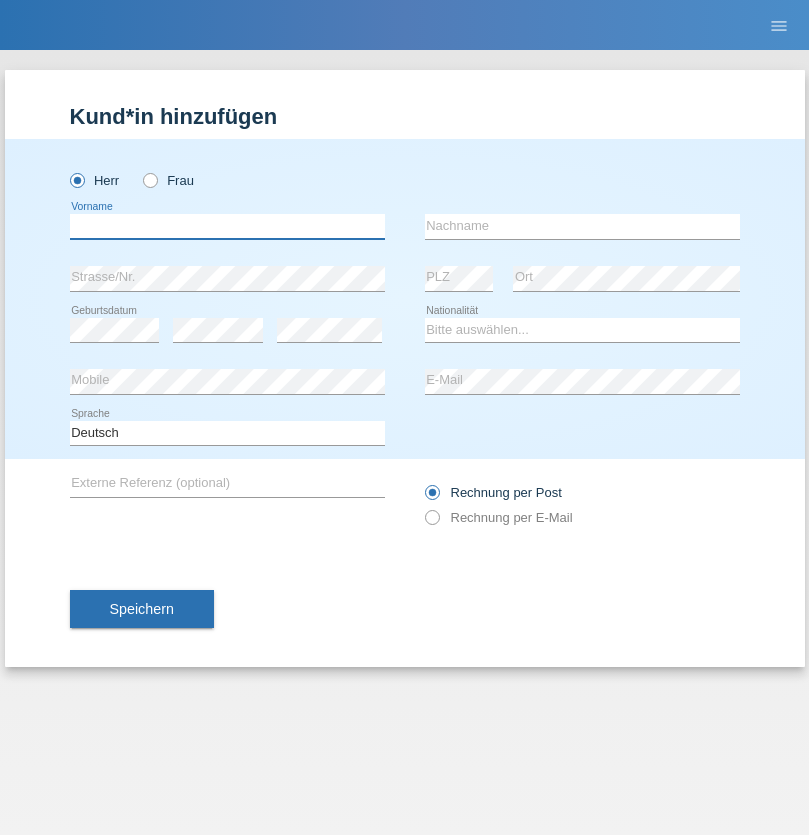 click at bounding box center [227, 226] 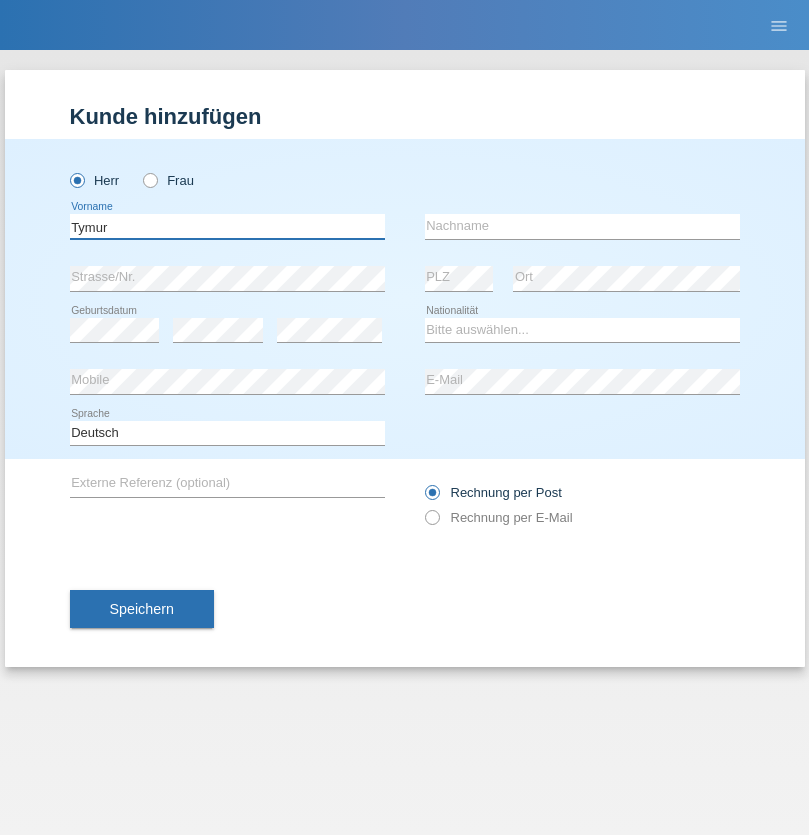 type on "Tymur" 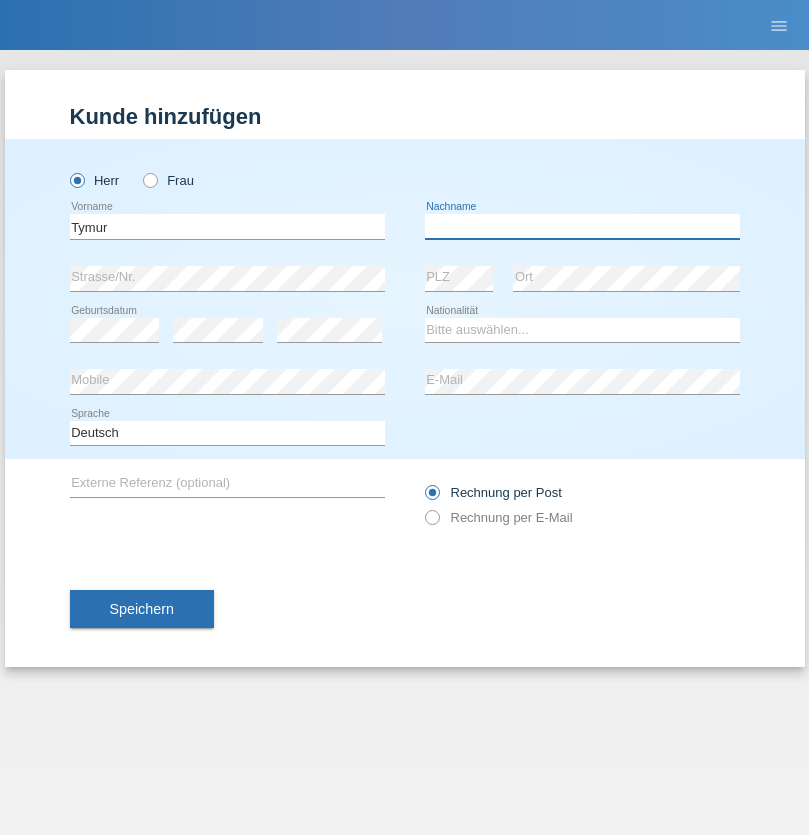 click at bounding box center [582, 226] 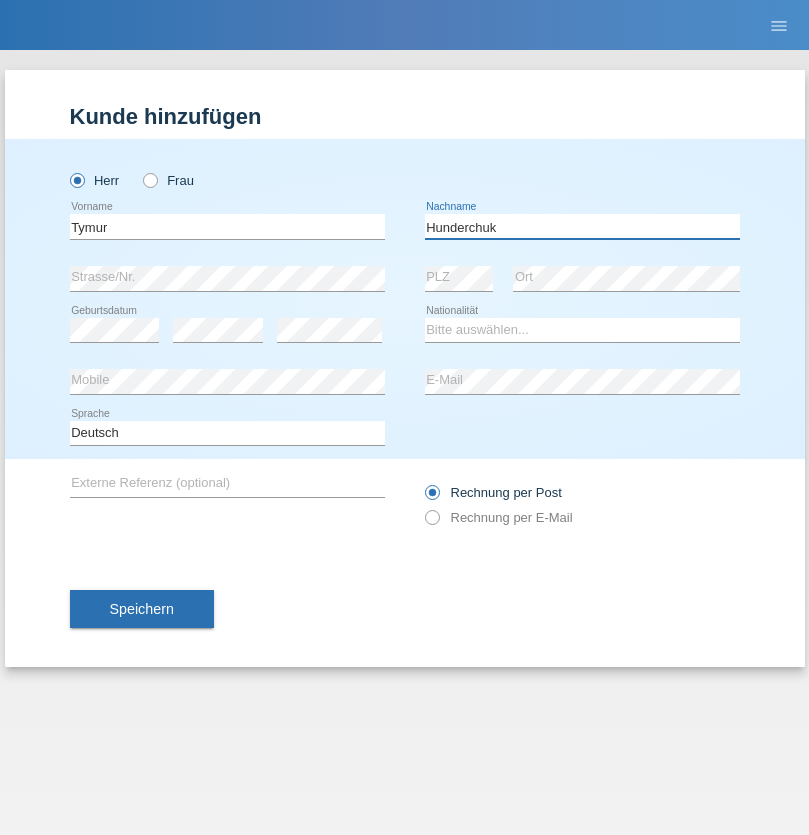 type on "Hunderchuk" 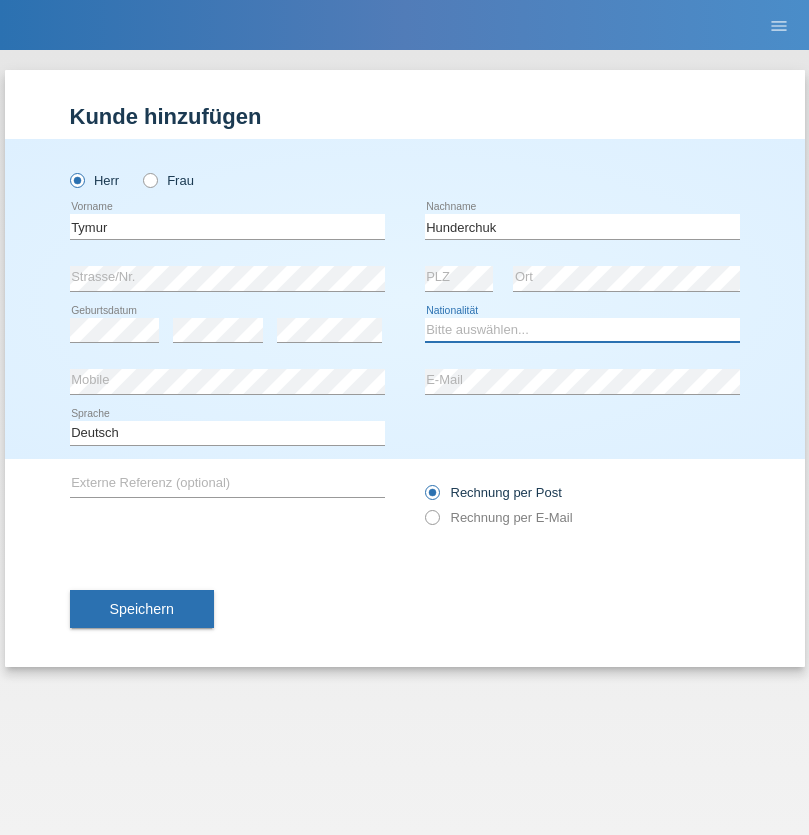 select on "UA" 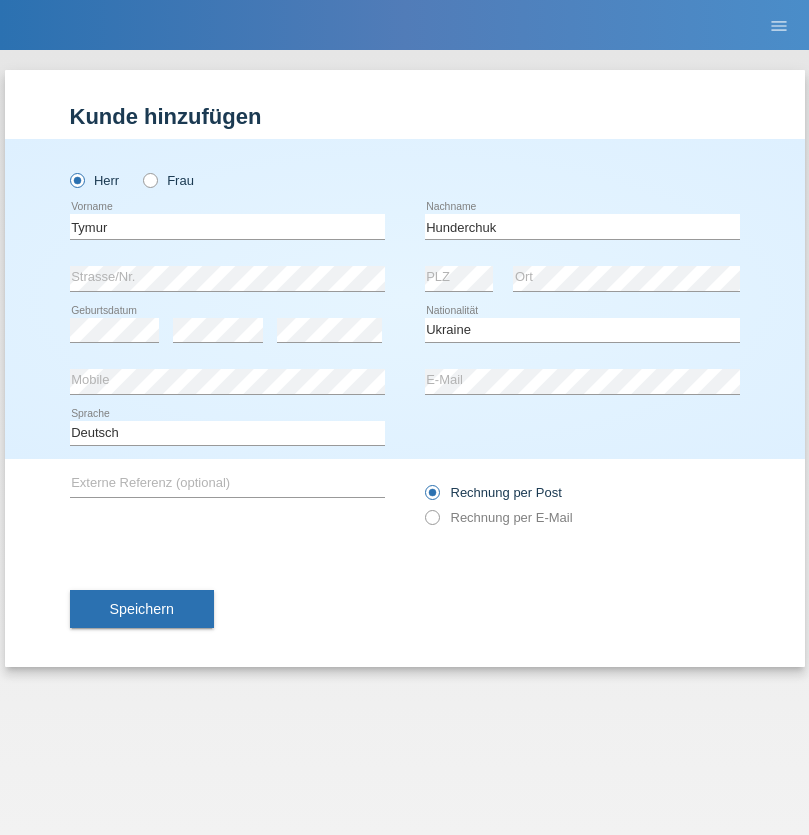 select on "C" 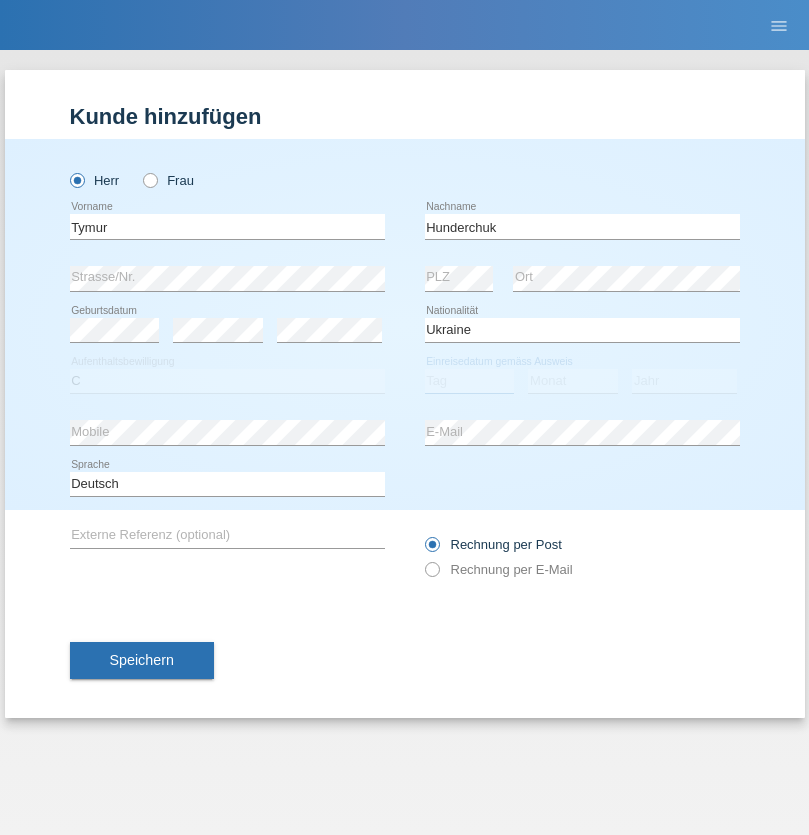 select on "20" 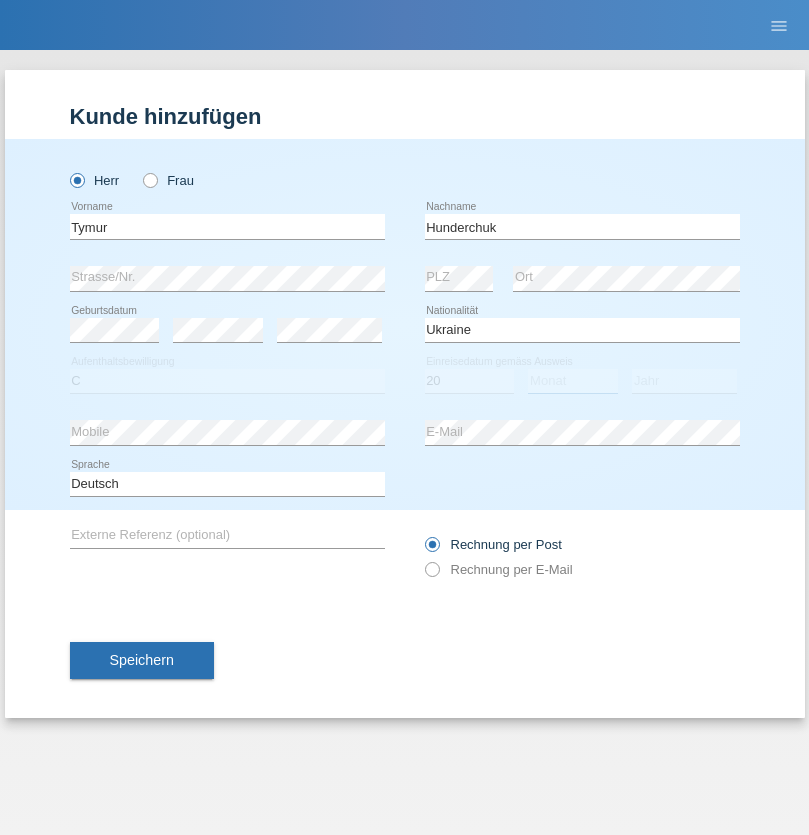 select on "08" 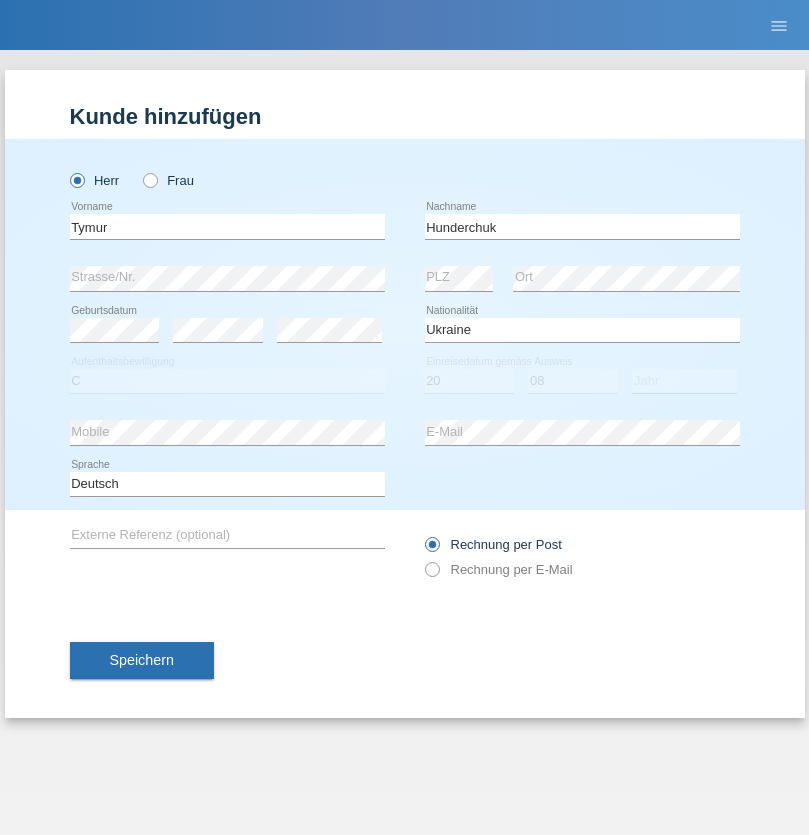 select on "2021" 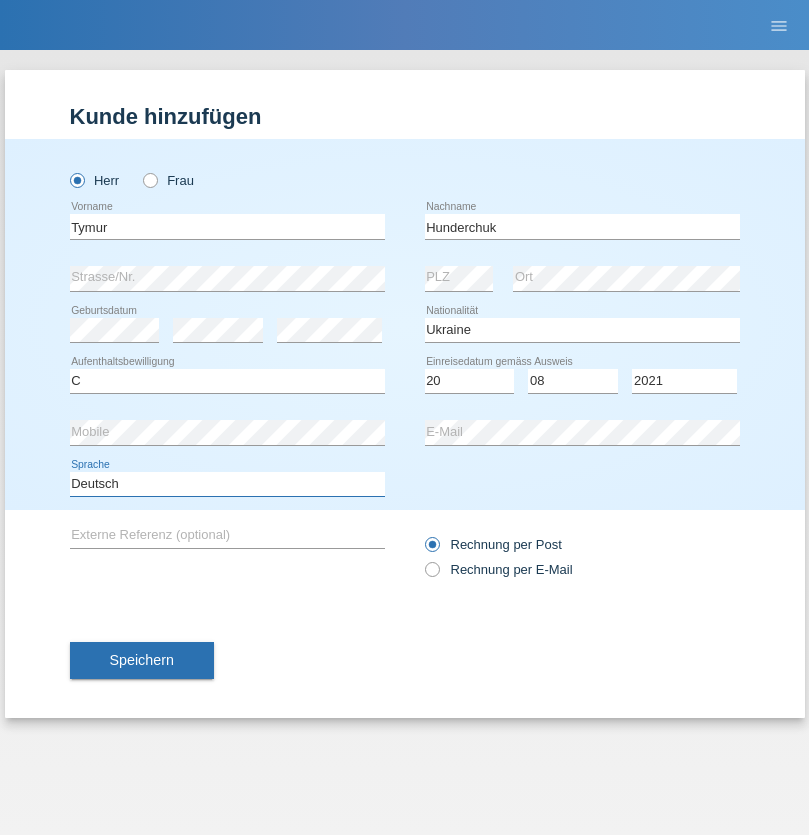select on "en" 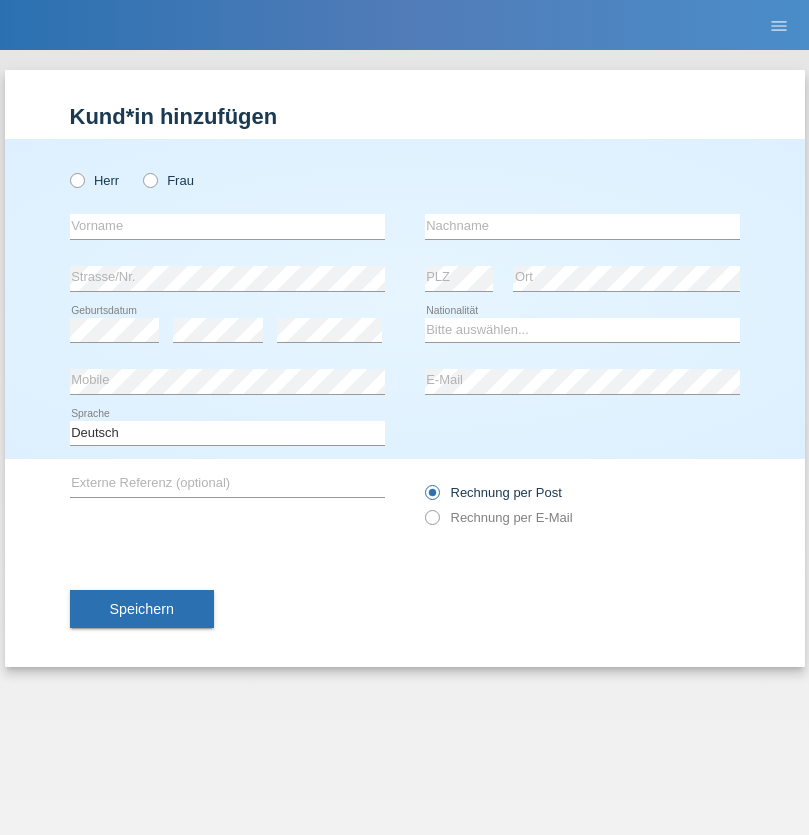 scroll, scrollTop: 0, scrollLeft: 0, axis: both 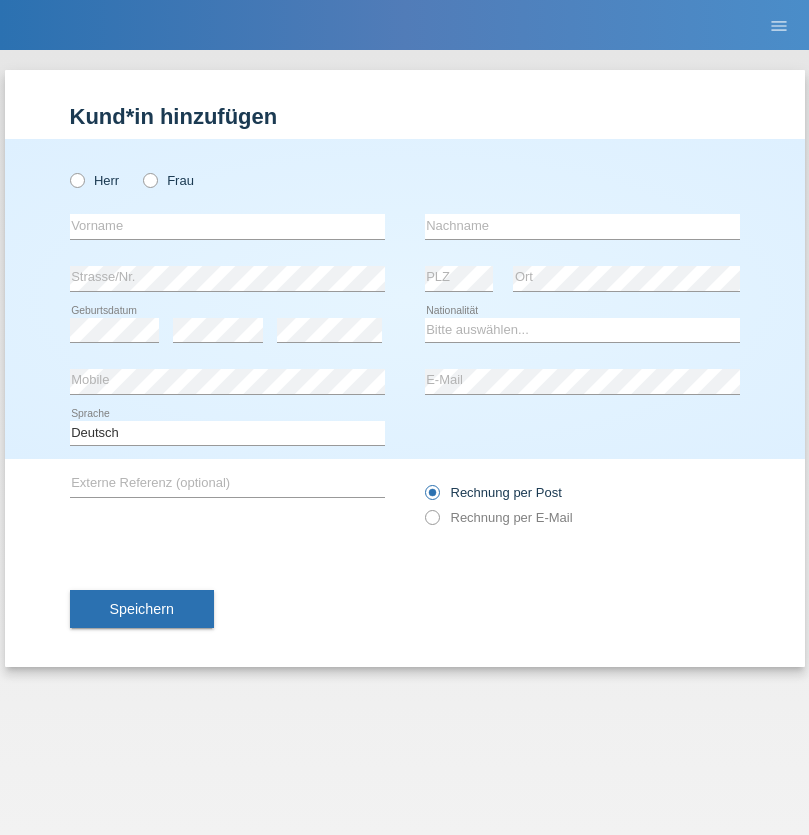 radio on "true" 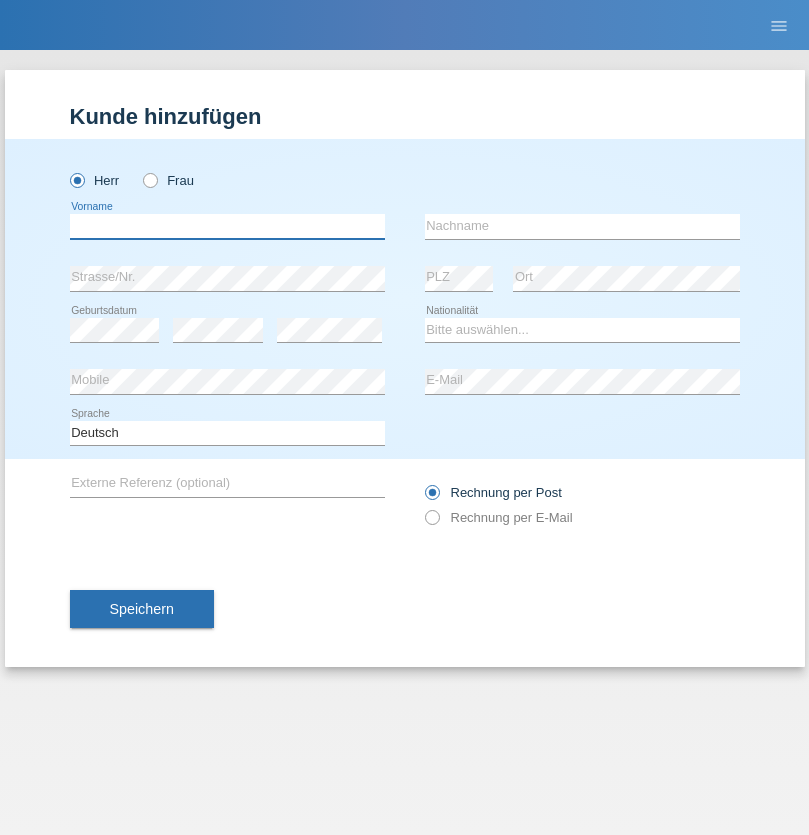 click at bounding box center (227, 226) 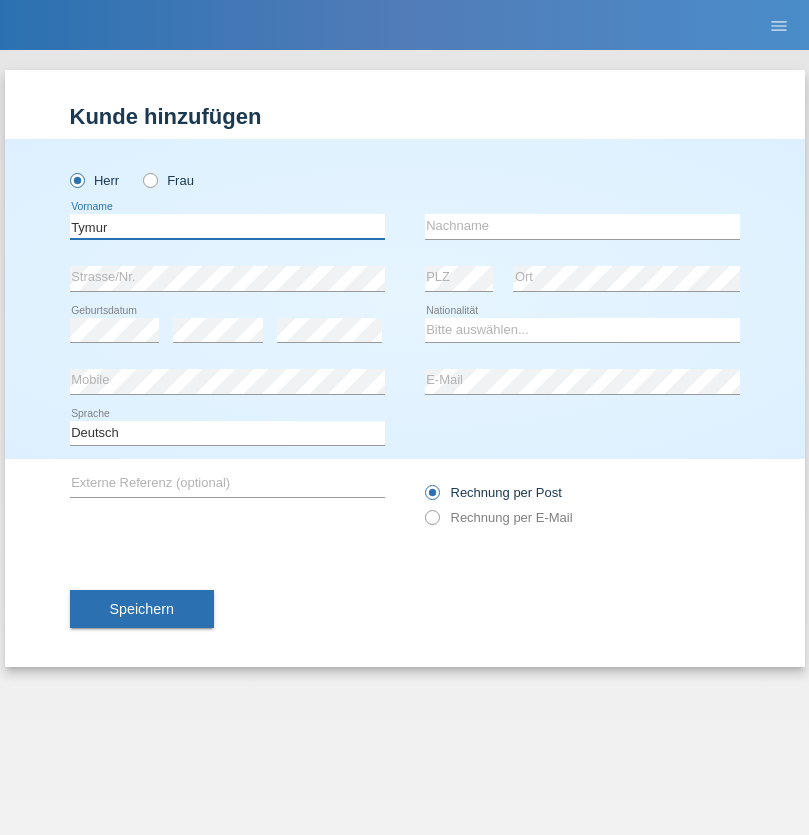 type on "Tymur" 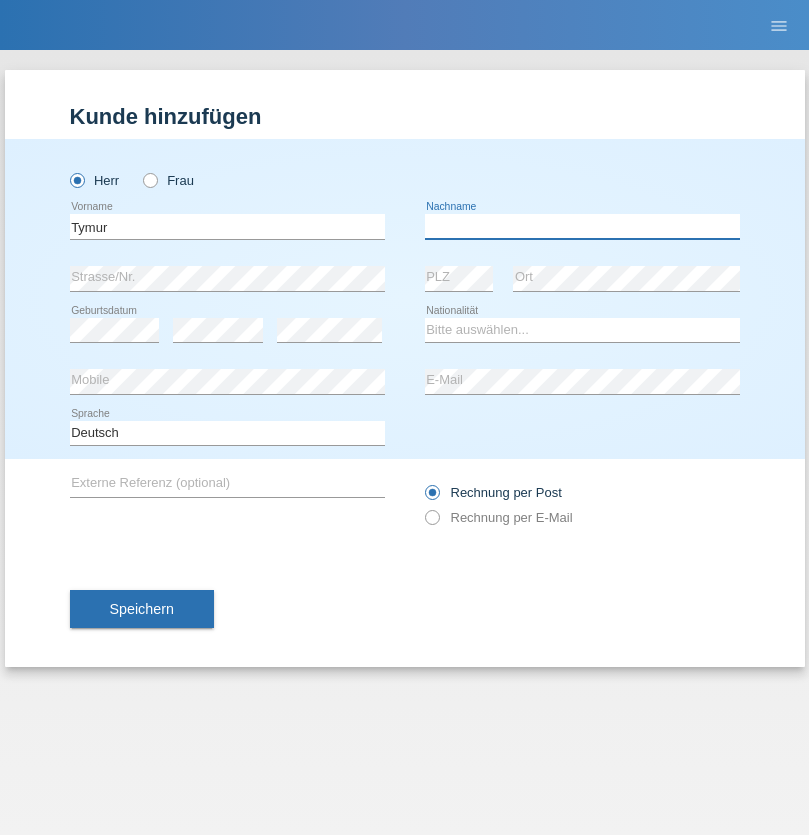 click at bounding box center [582, 226] 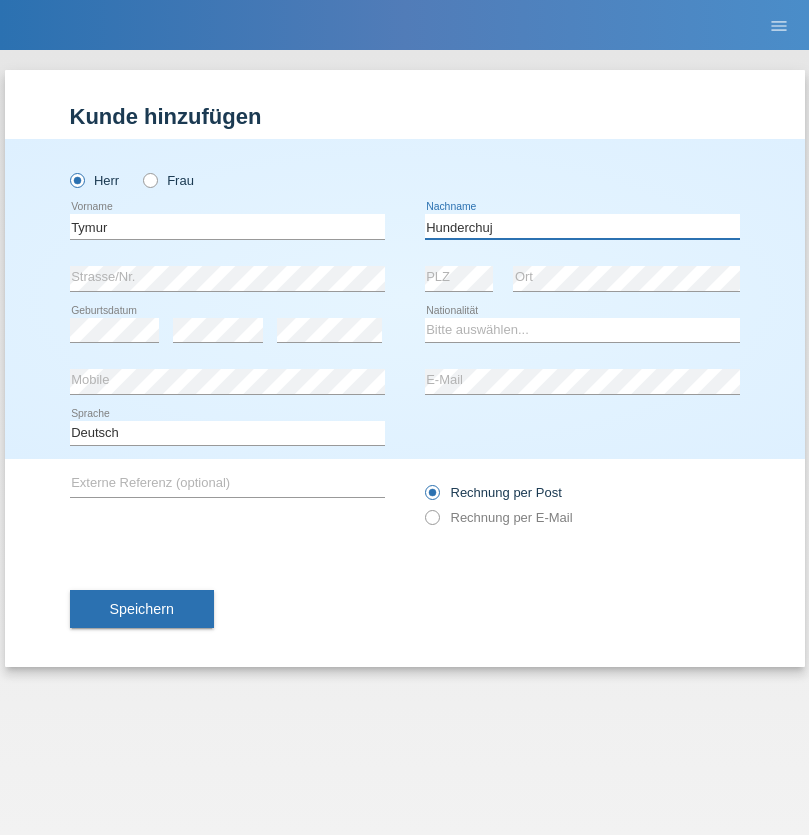 type on "Hunderchuj" 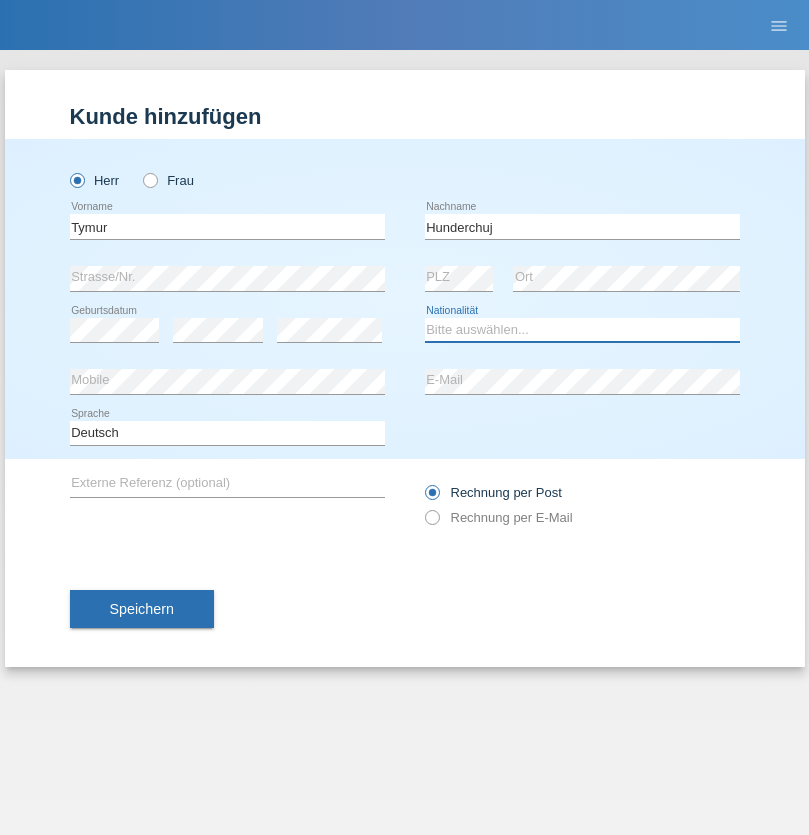 select on "UA" 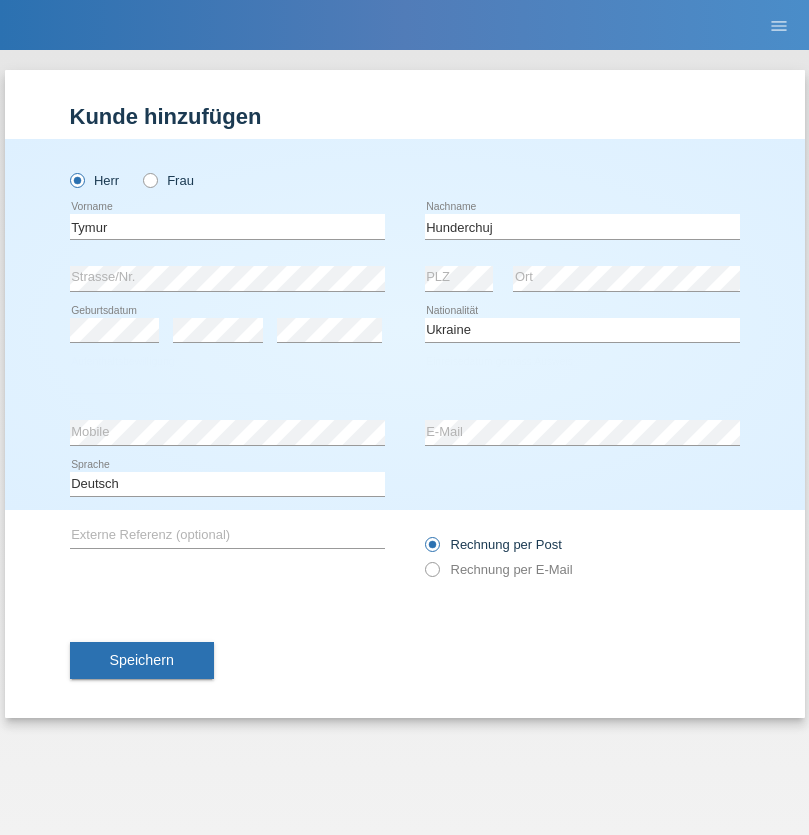select on "C" 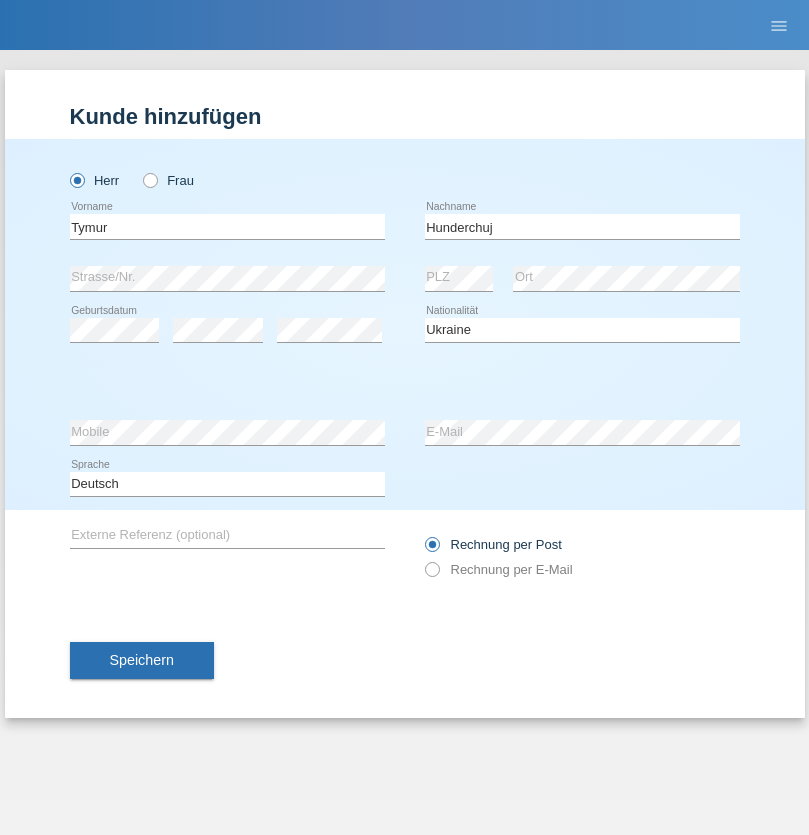 select on "20" 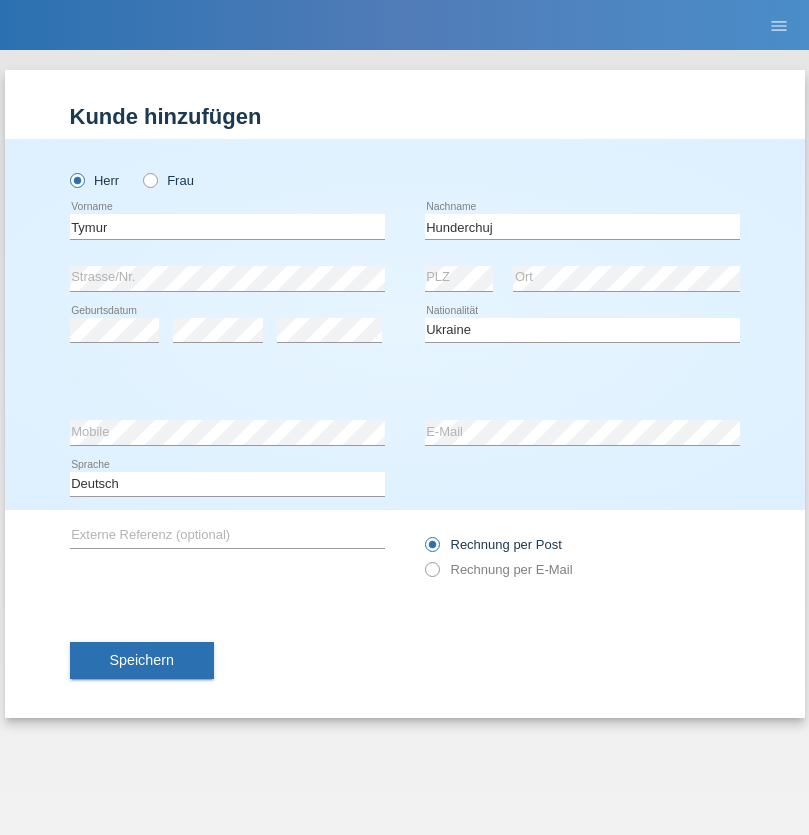 select on "08" 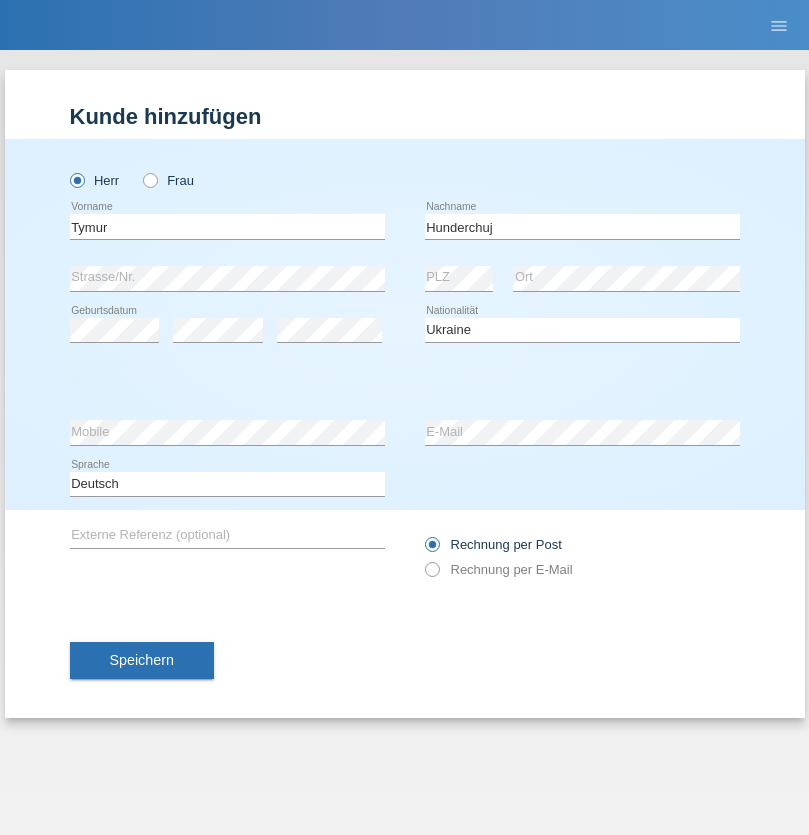 select on "2021" 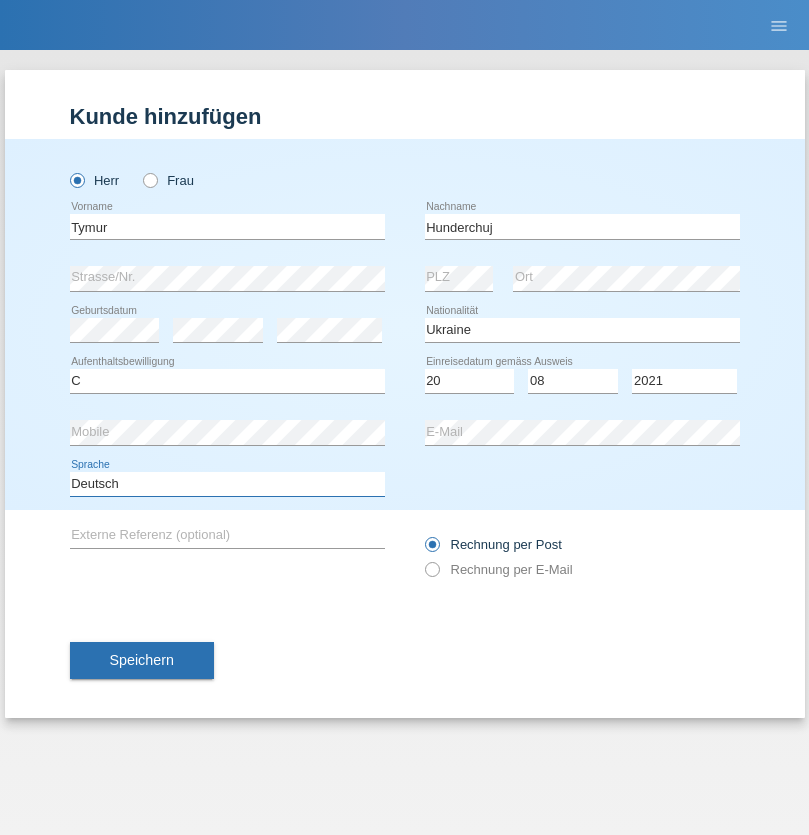 select on "en" 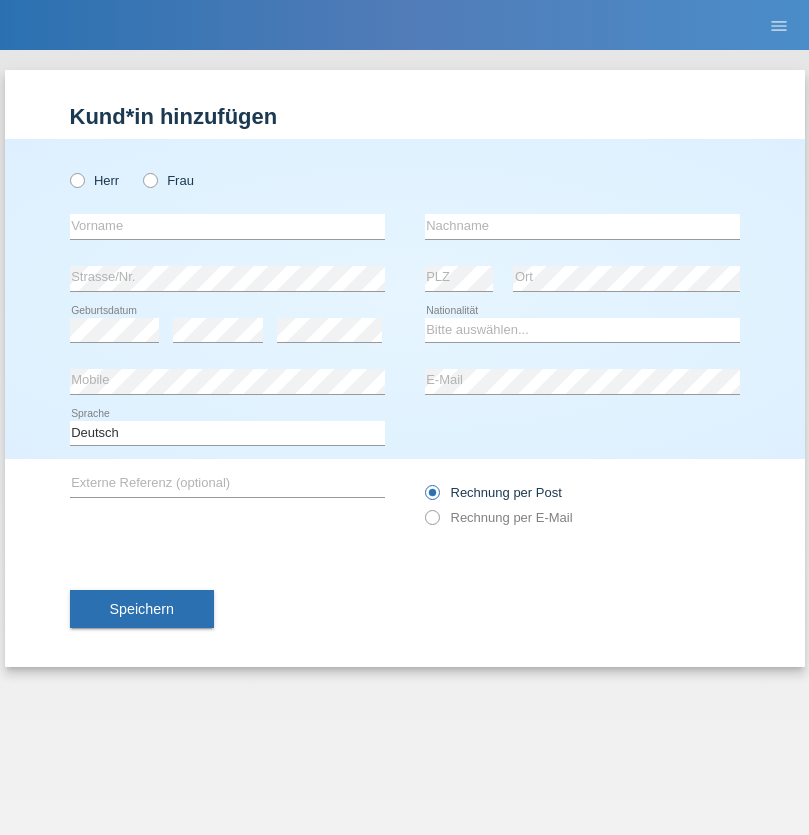 scroll, scrollTop: 0, scrollLeft: 0, axis: both 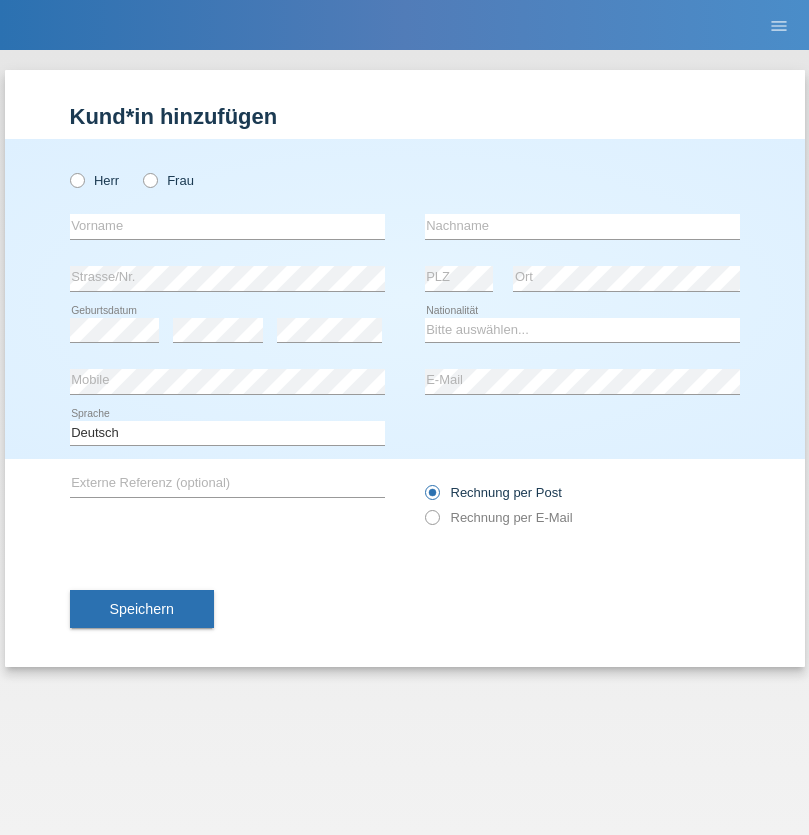 radio on "true" 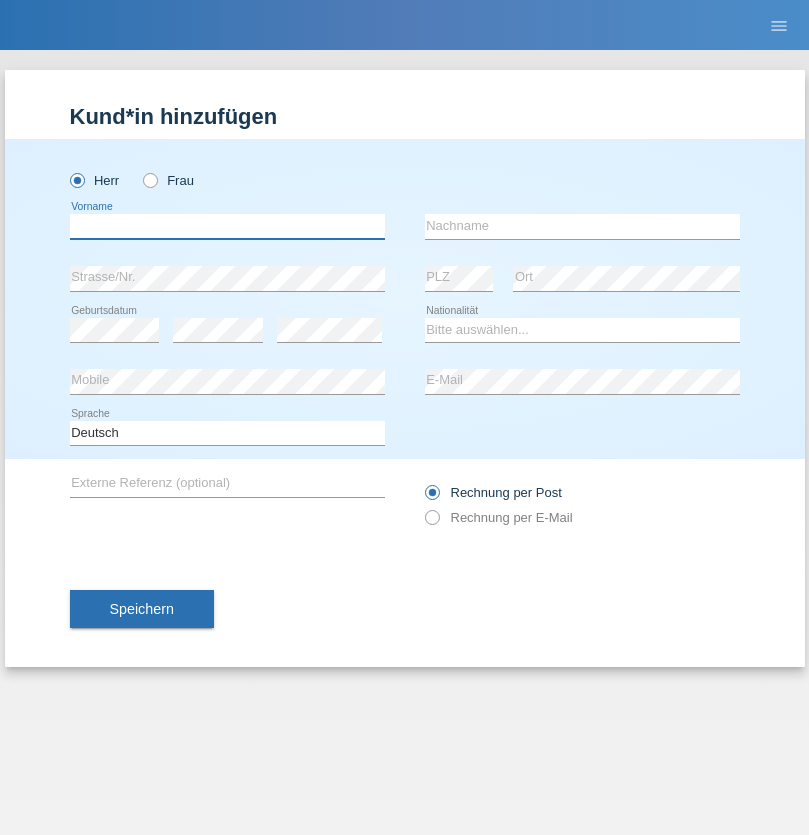 click at bounding box center (227, 226) 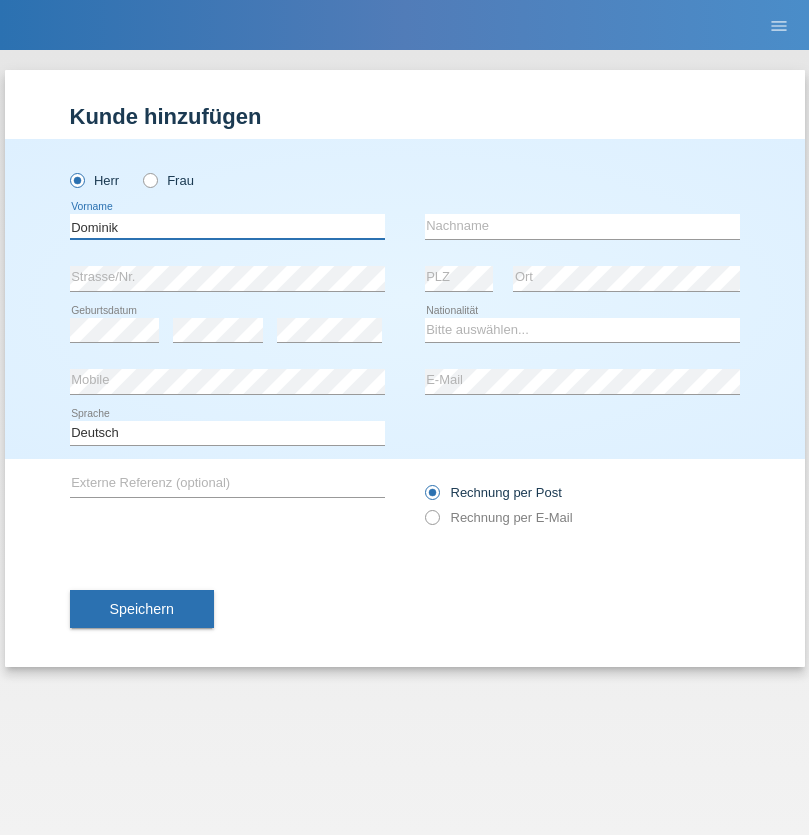 type on "Dominik" 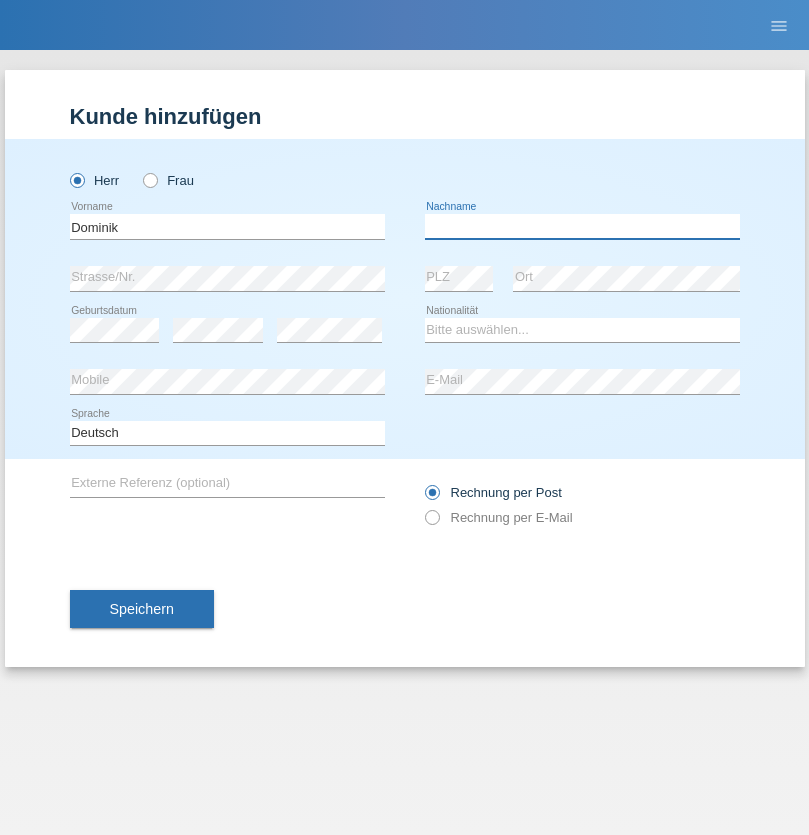 click at bounding box center (582, 226) 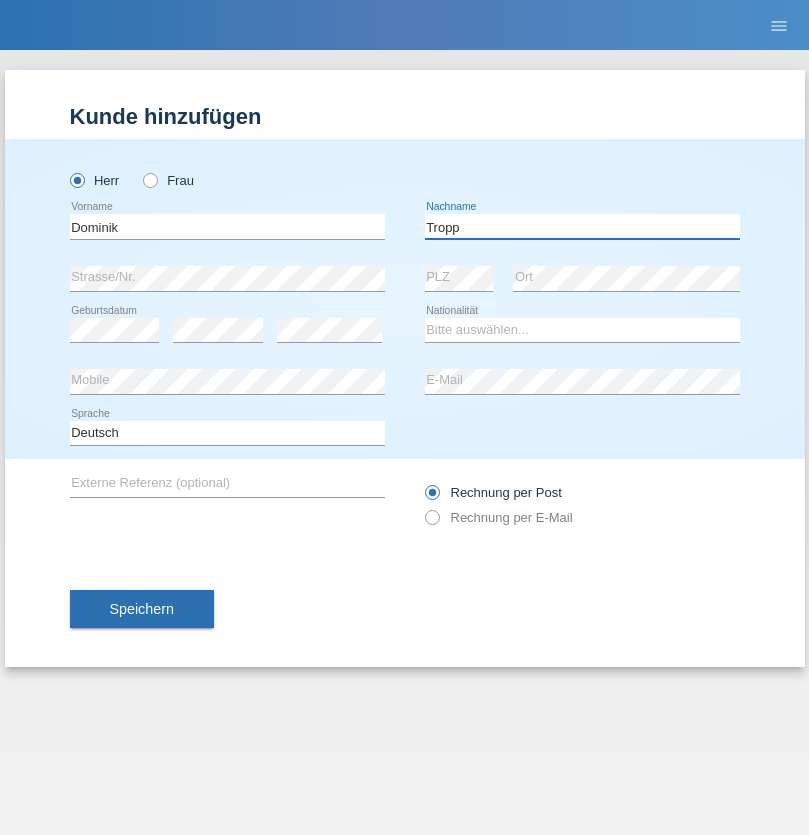 type on "Tropp" 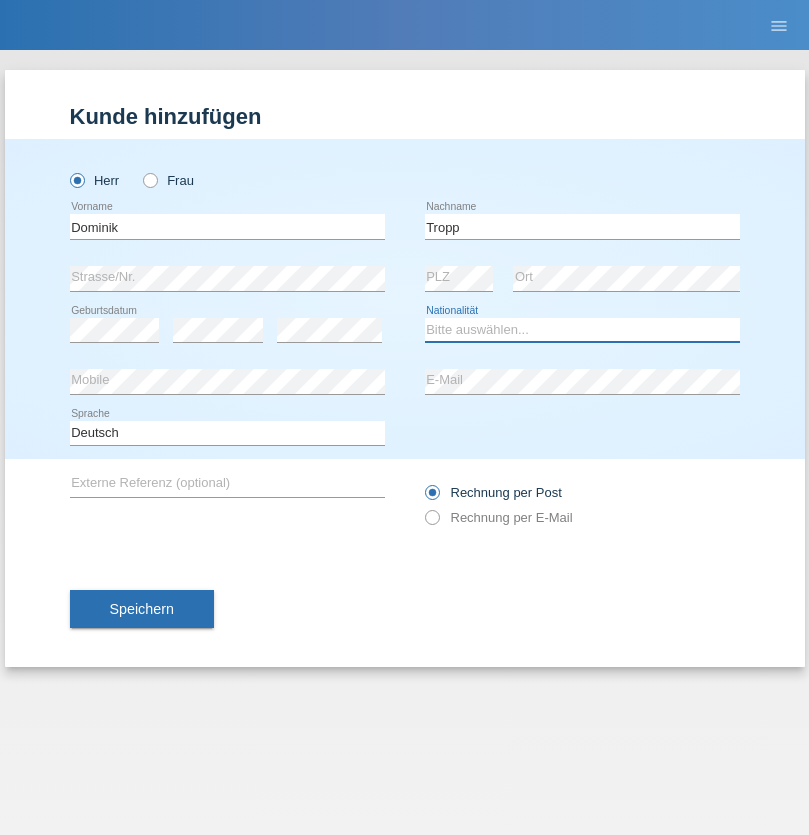 select on "SK" 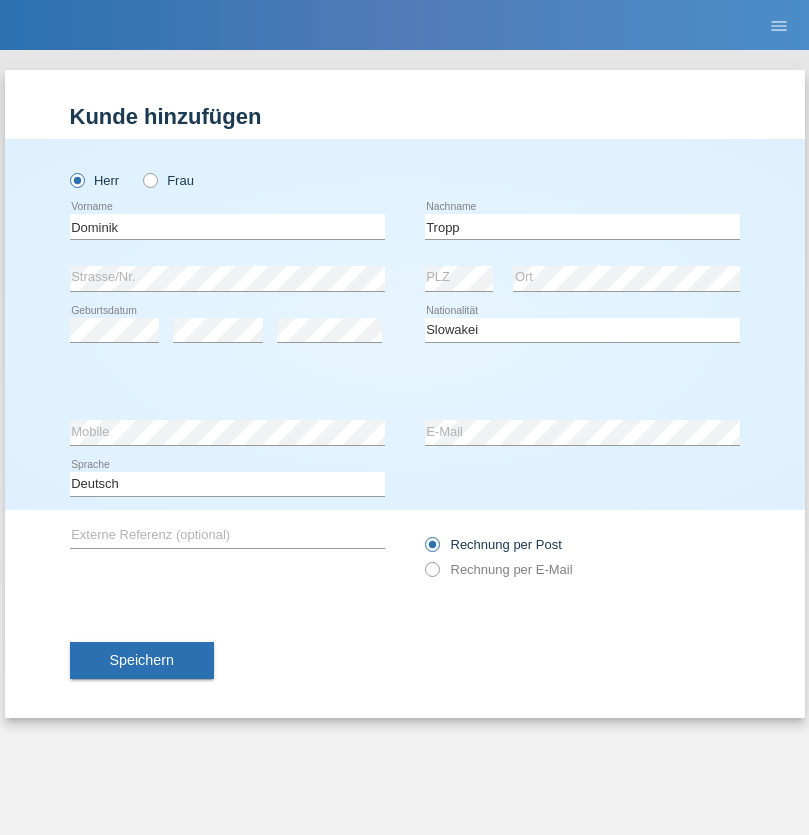 select on "C" 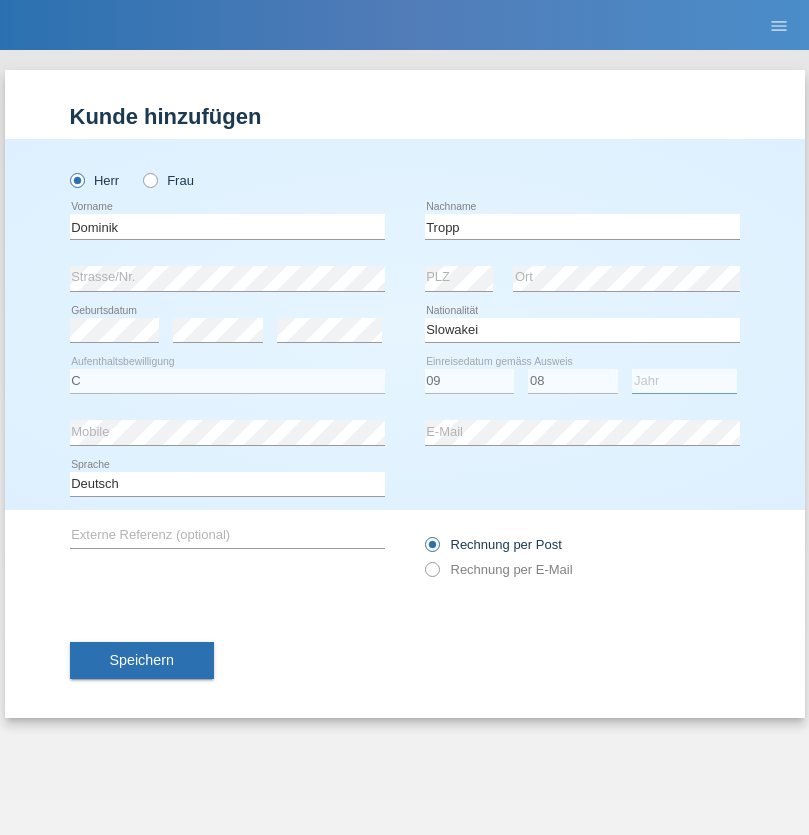 select on "2021" 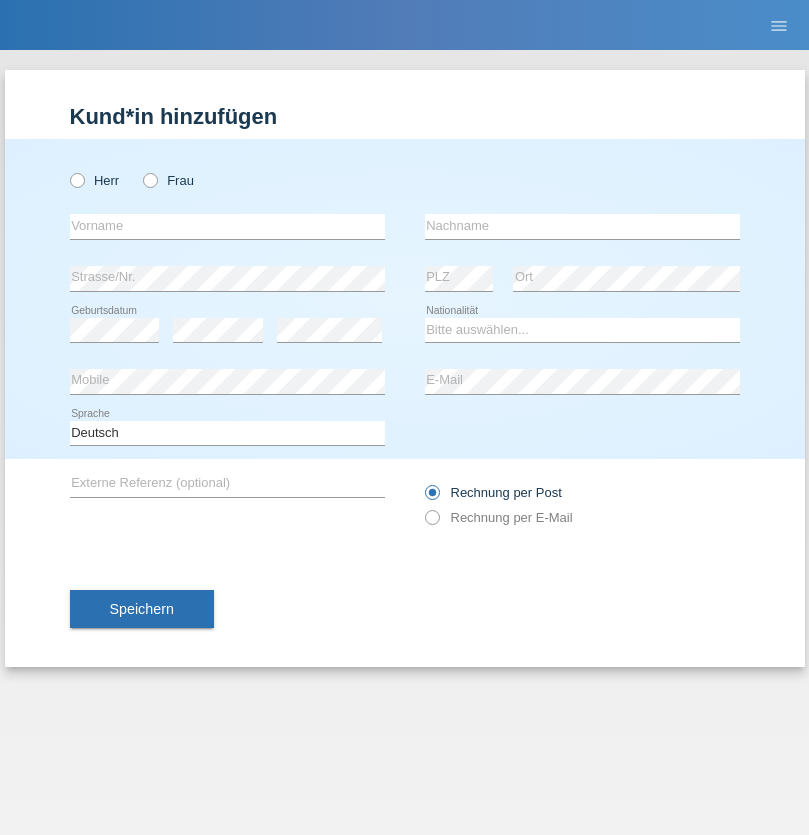 scroll, scrollTop: 0, scrollLeft: 0, axis: both 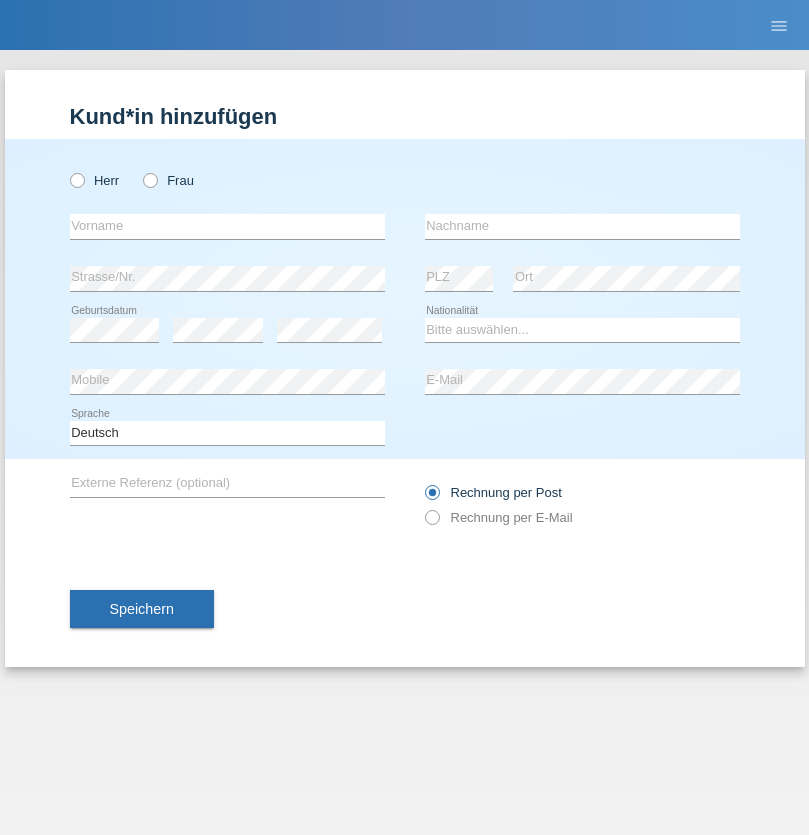 radio on "true" 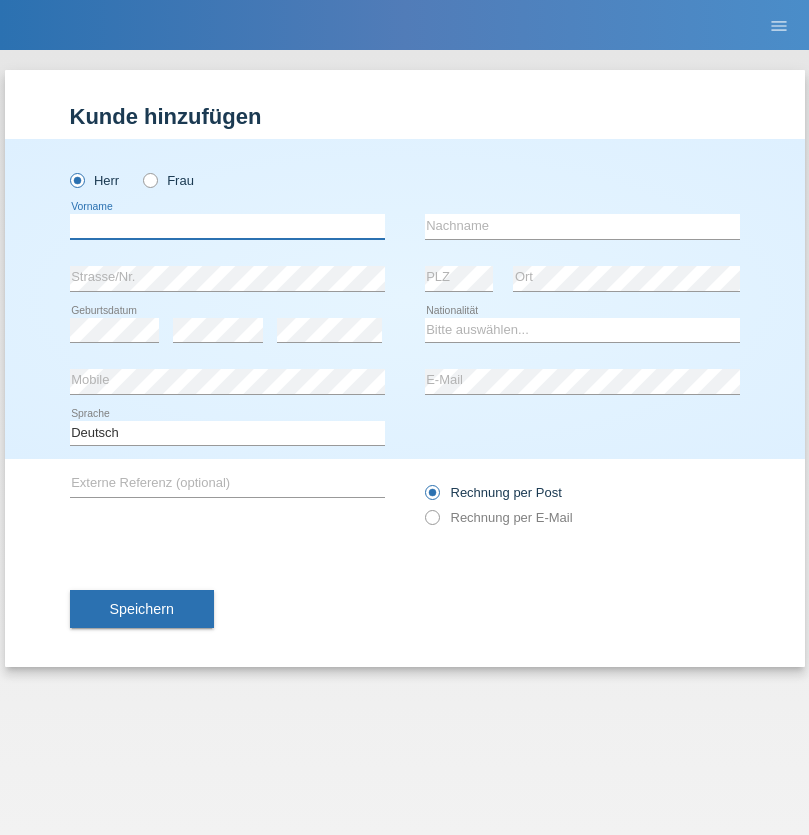click at bounding box center [227, 226] 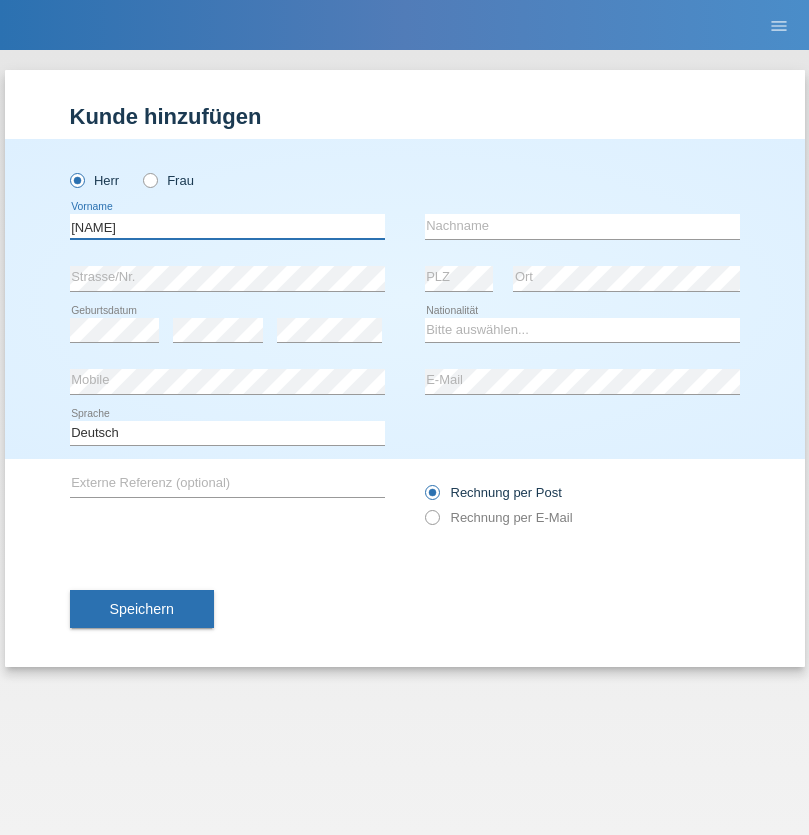 type on "[NAME]" 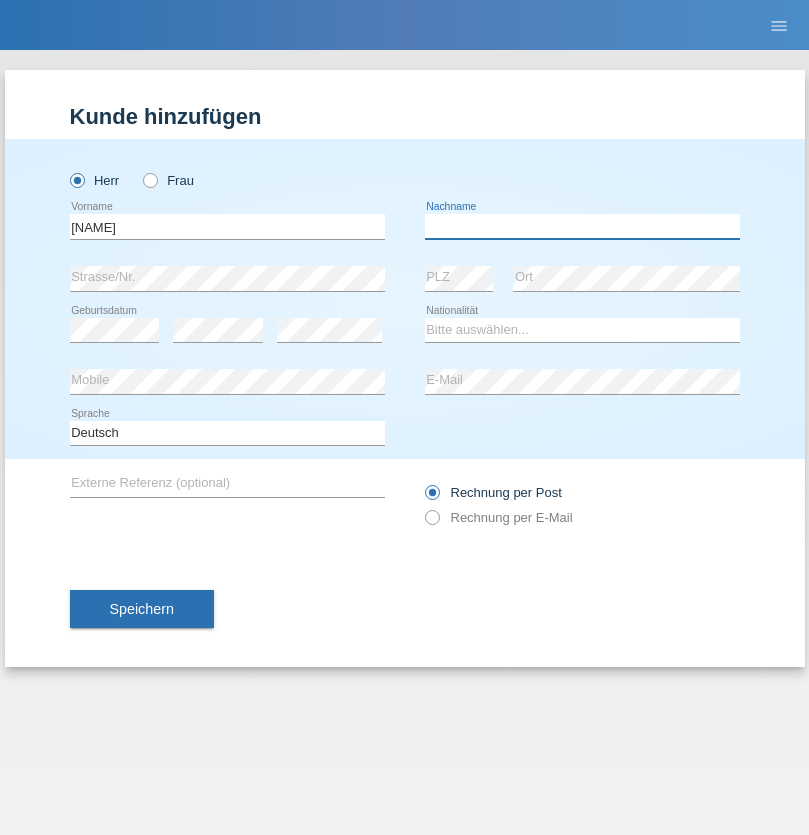 click at bounding box center (582, 226) 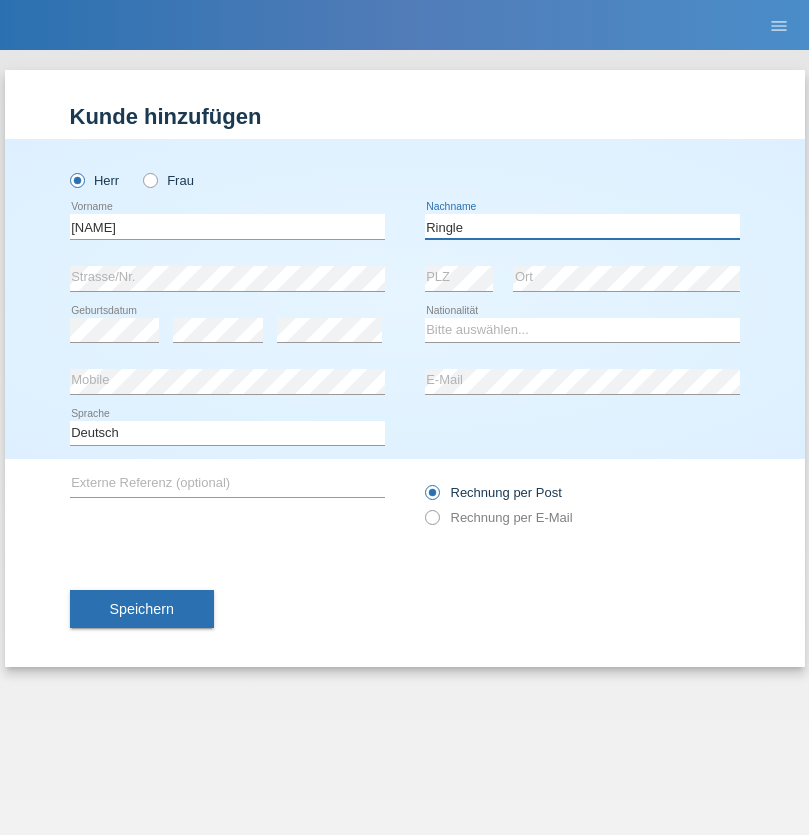 type on "Ringle" 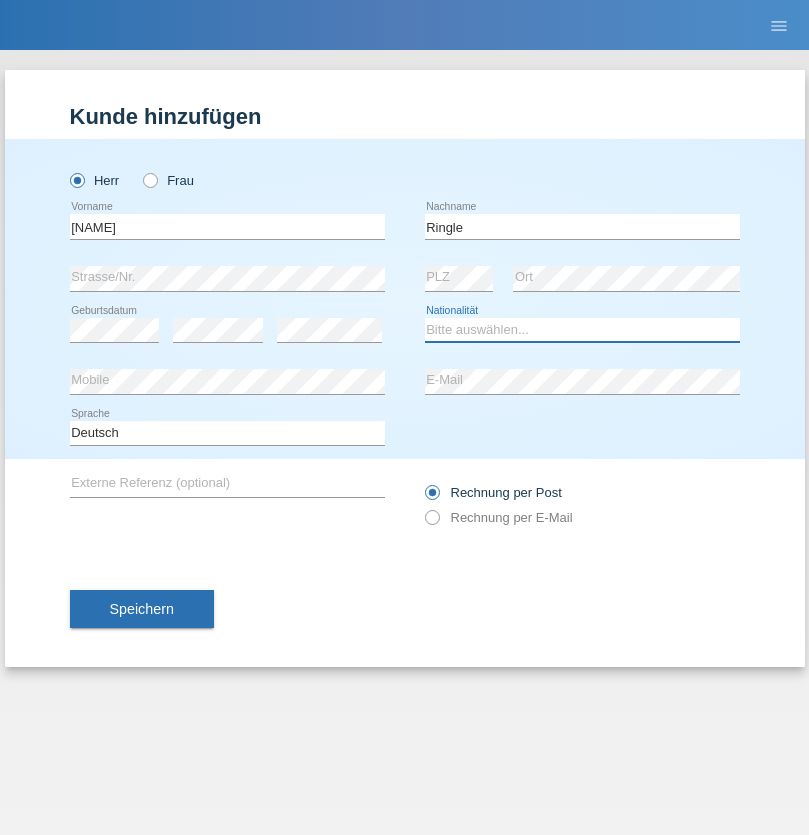select on "DE" 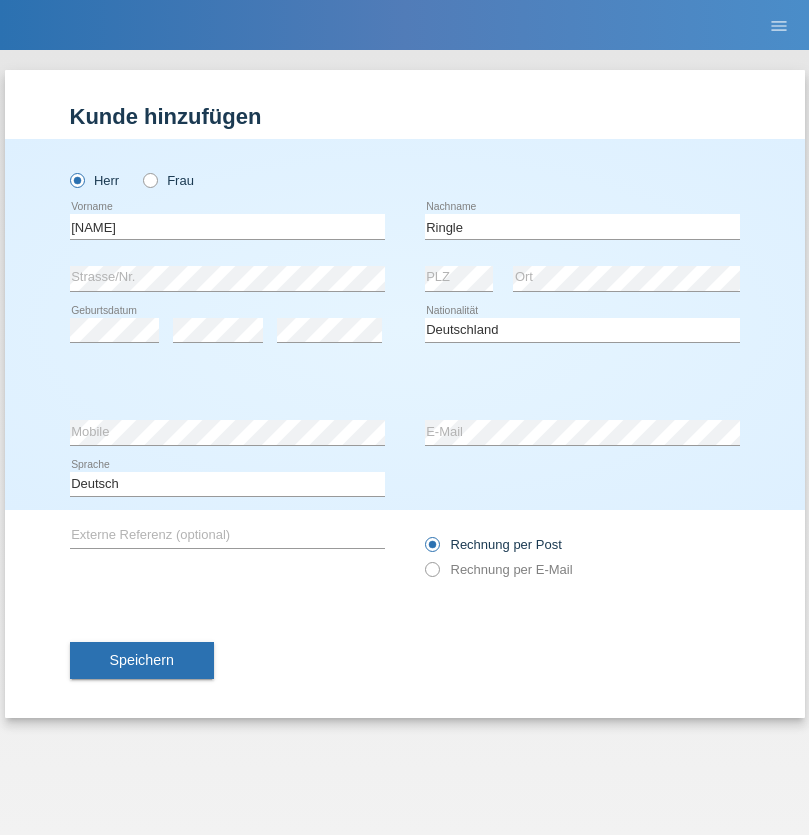 select on "C" 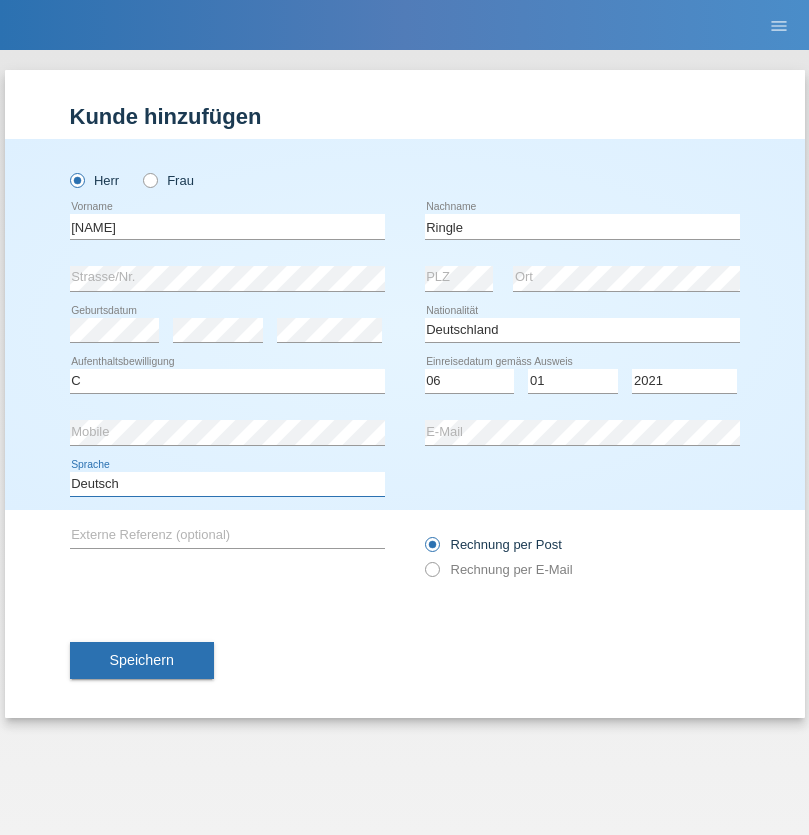 select on "en" 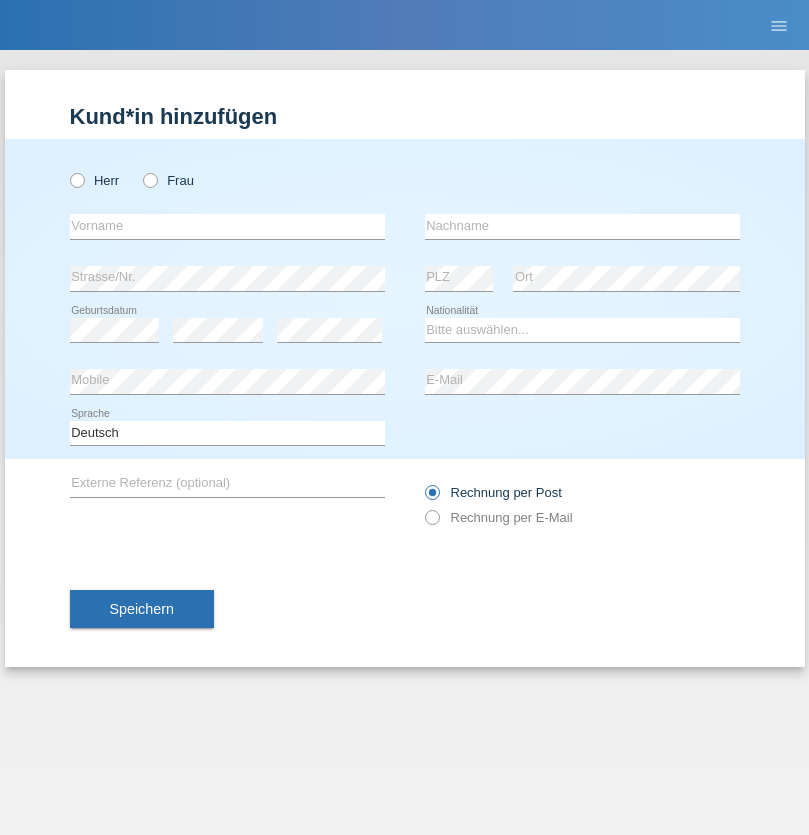 scroll, scrollTop: 0, scrollLeft: 0, axis: both 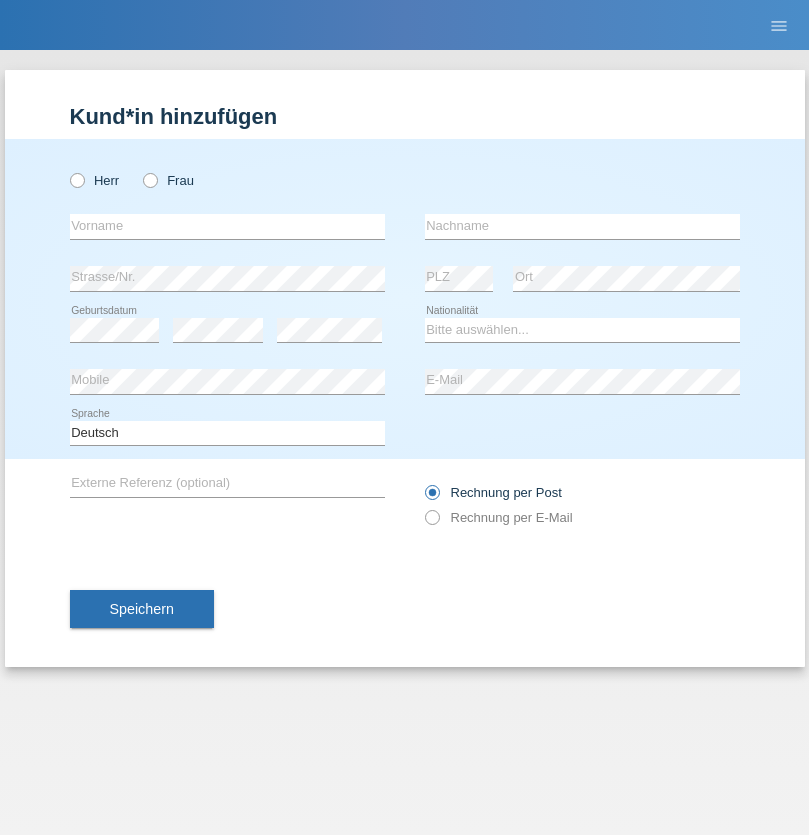 radio on "true" 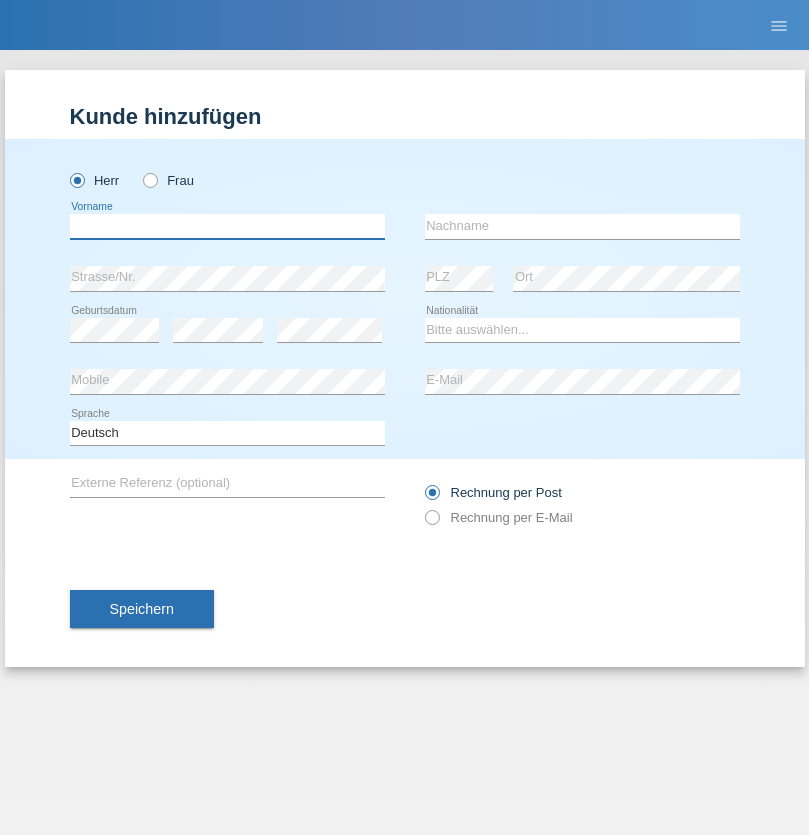 click at bounding box center [227, 226] 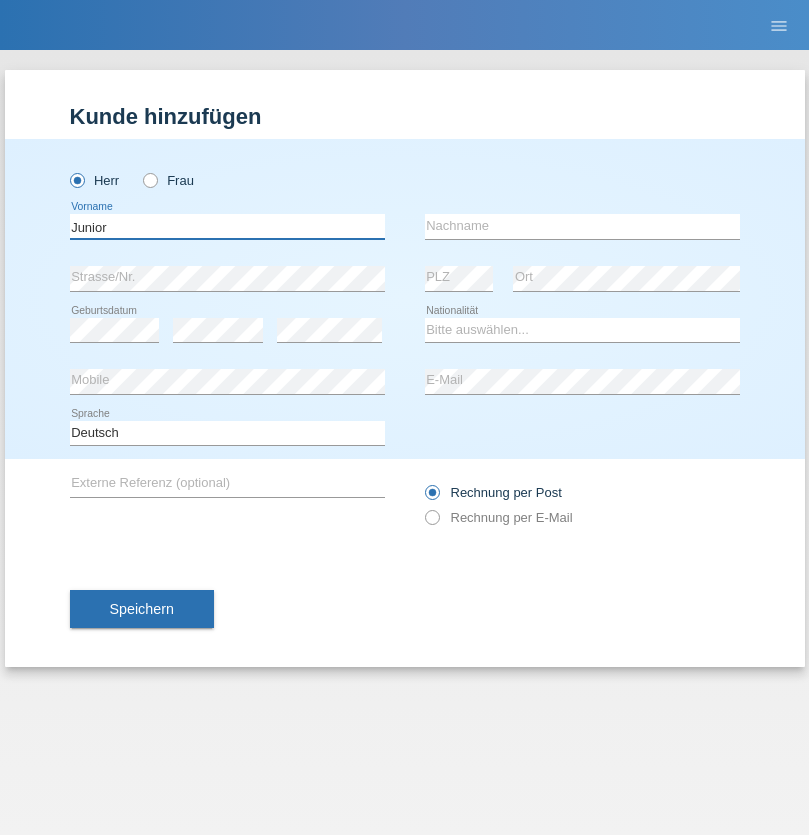 type on "Junior" 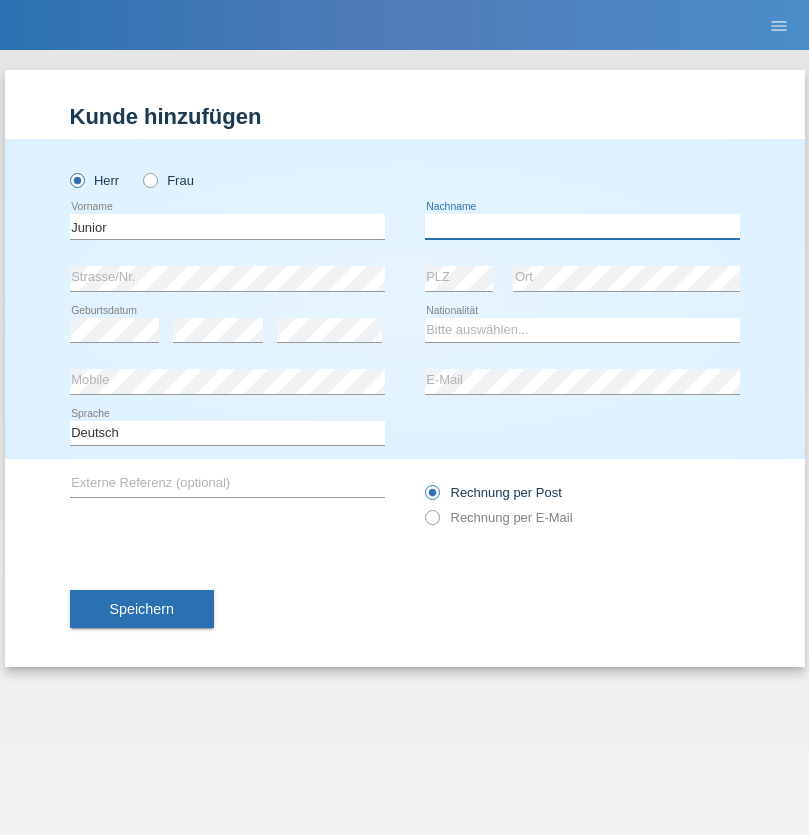 click at bounding box center (582, 226) 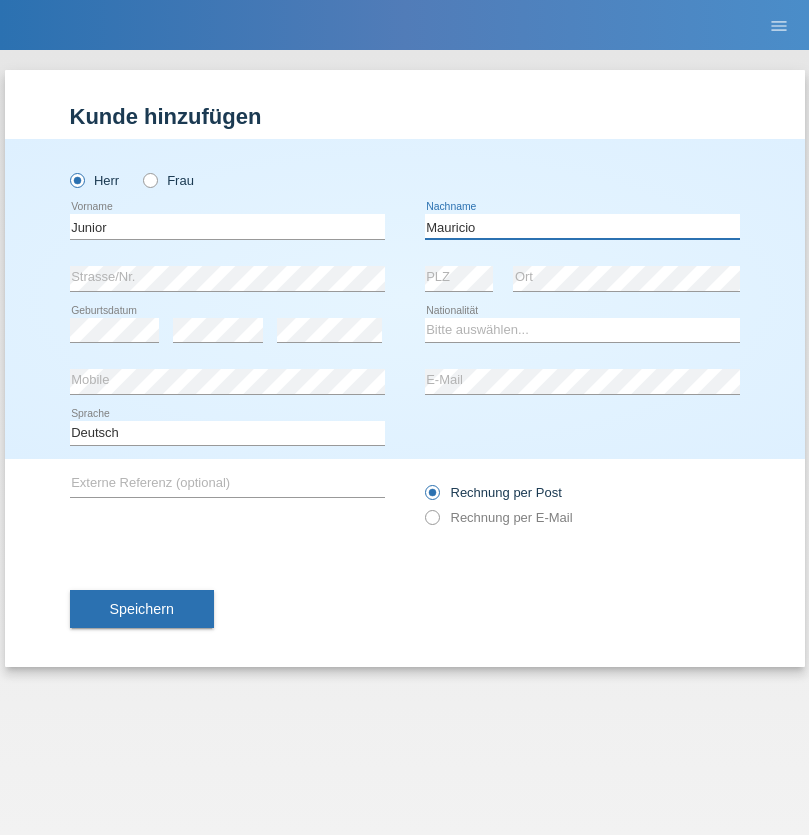 type on "Mauricio" 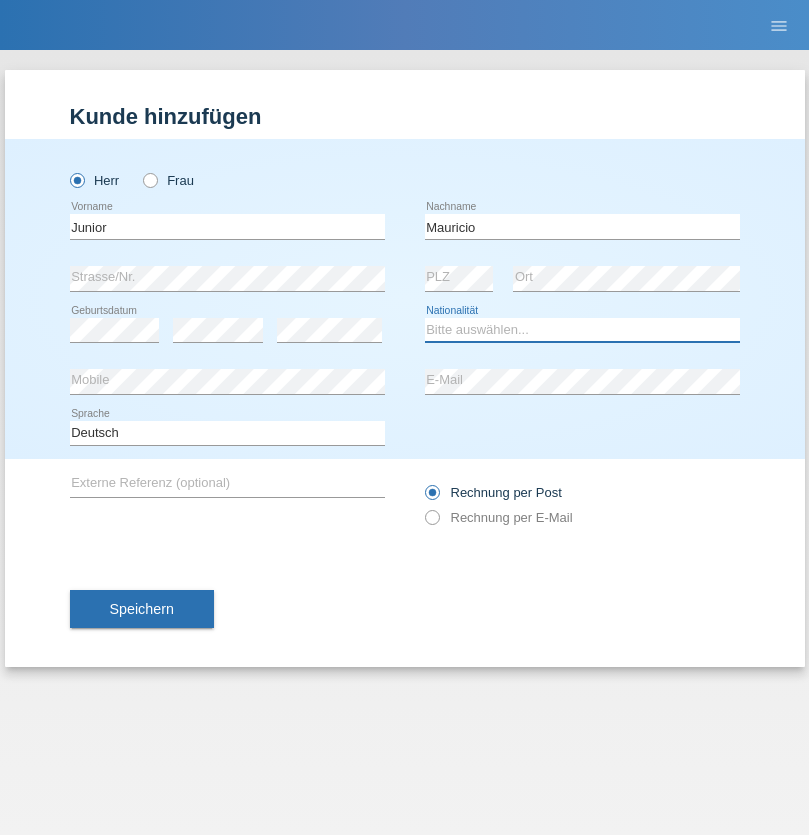 select on "CH" 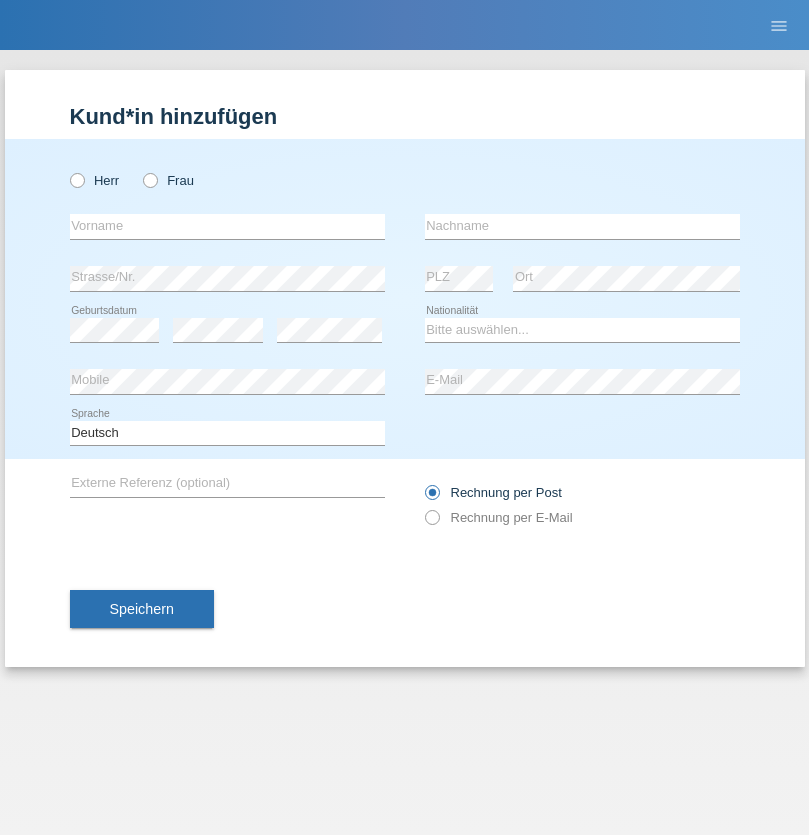 scroll, scrollTop: 0, scrollLeft: 0, axis: both 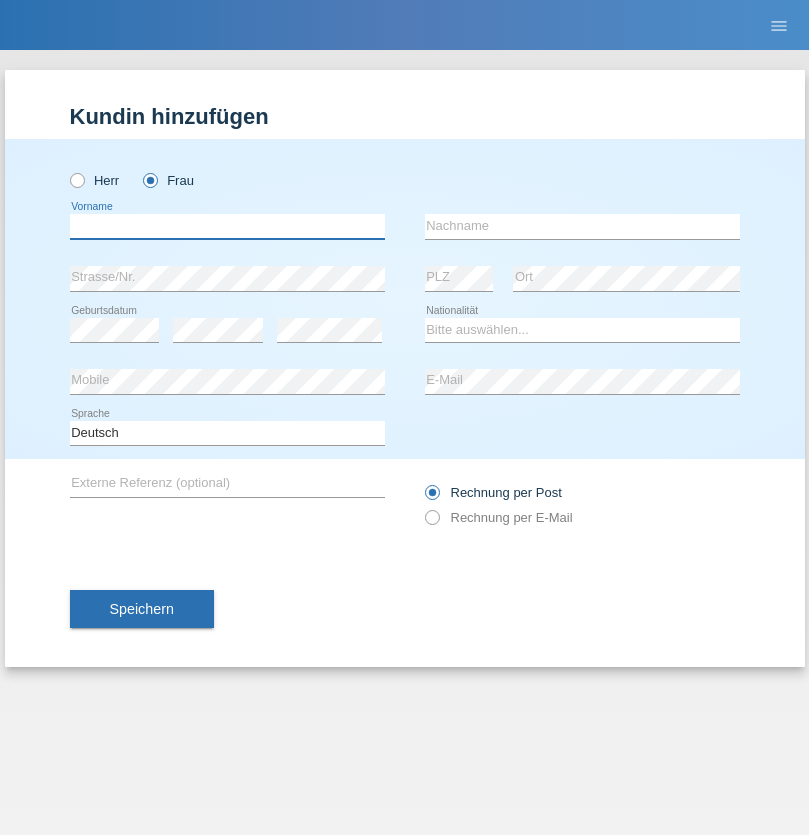 click at bounding box center (227, 226) 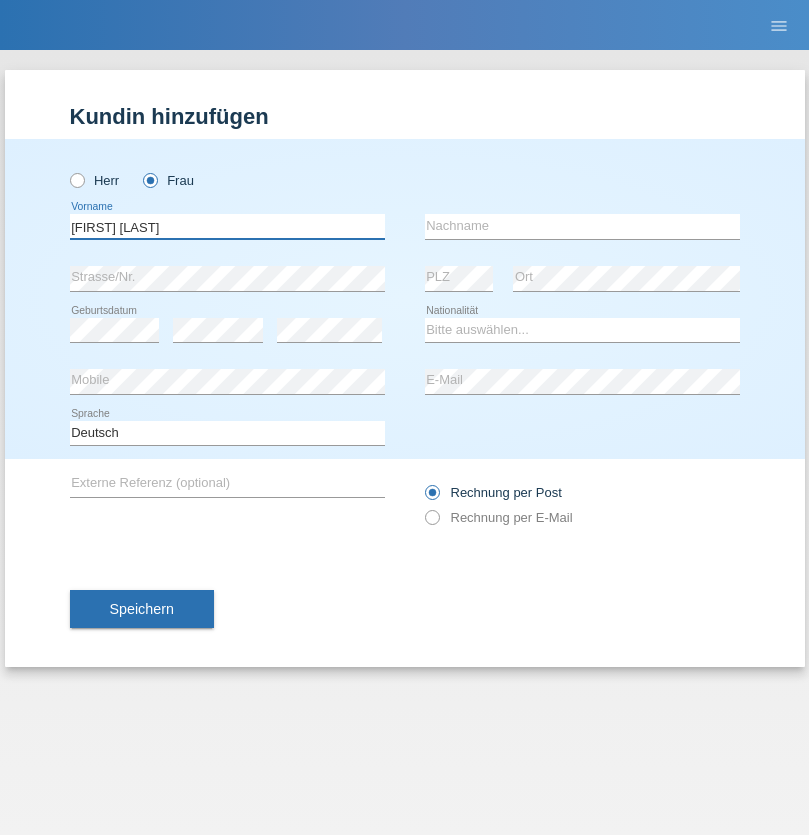 type on "[FIRST] [LAST]" 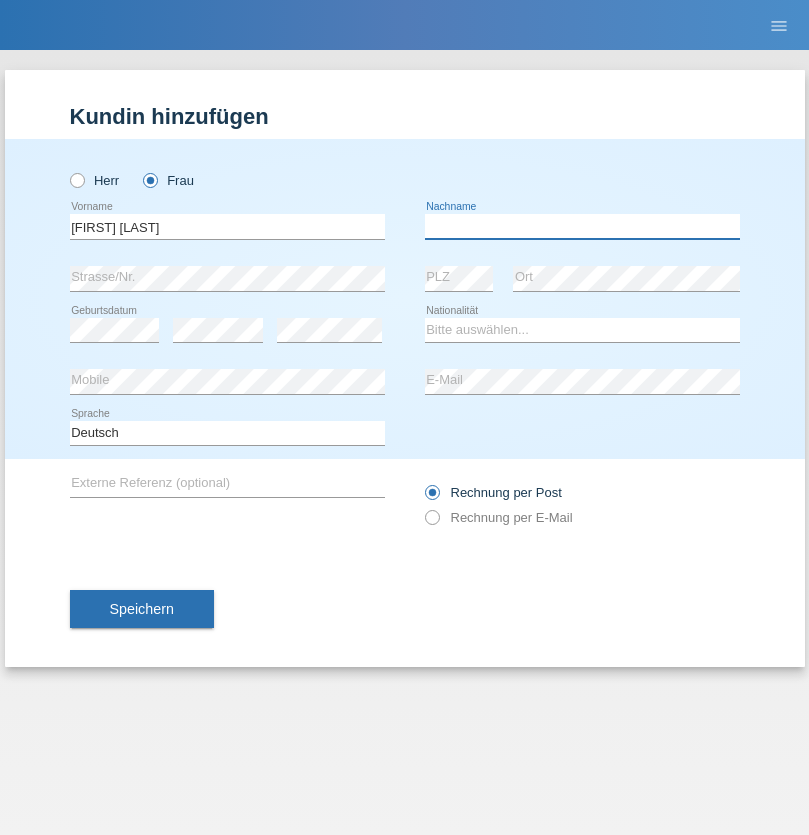 click at bounding box center (582, 226) 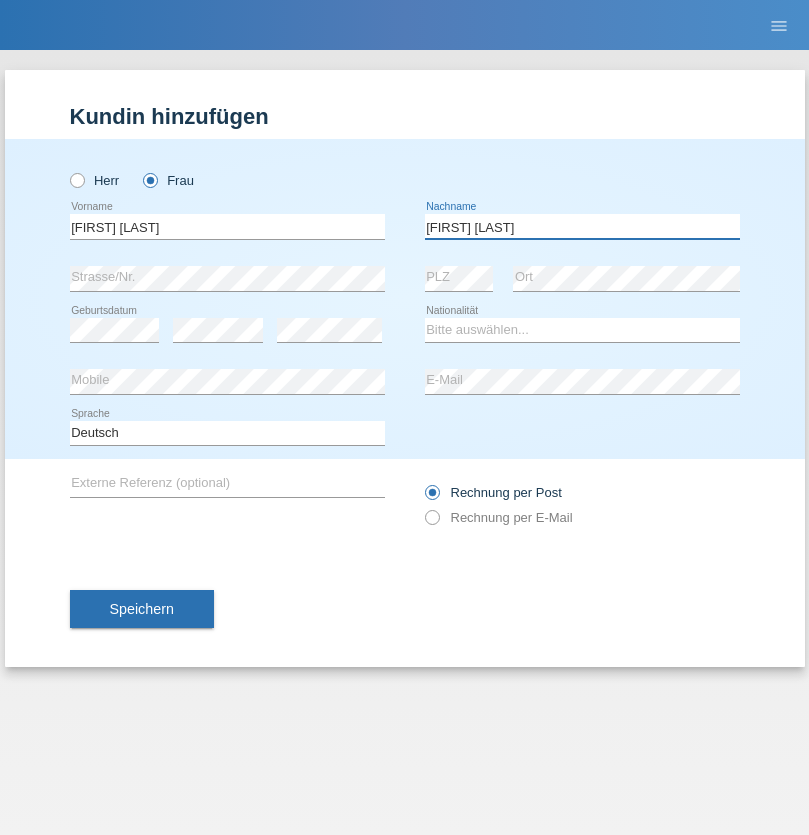 type on "[FIRST] [LAST]" 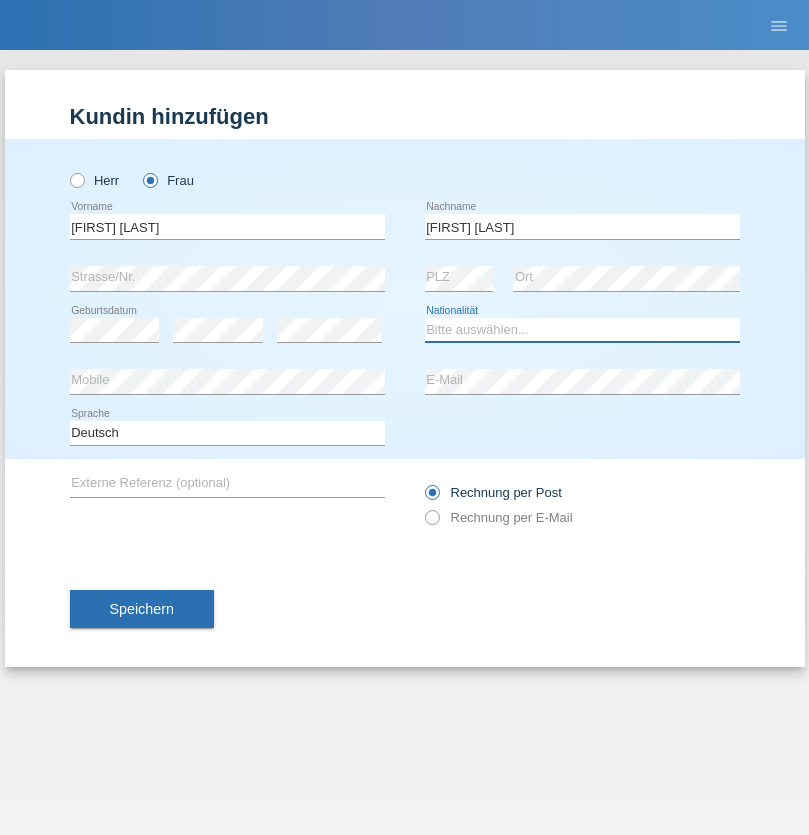 select on "CH" 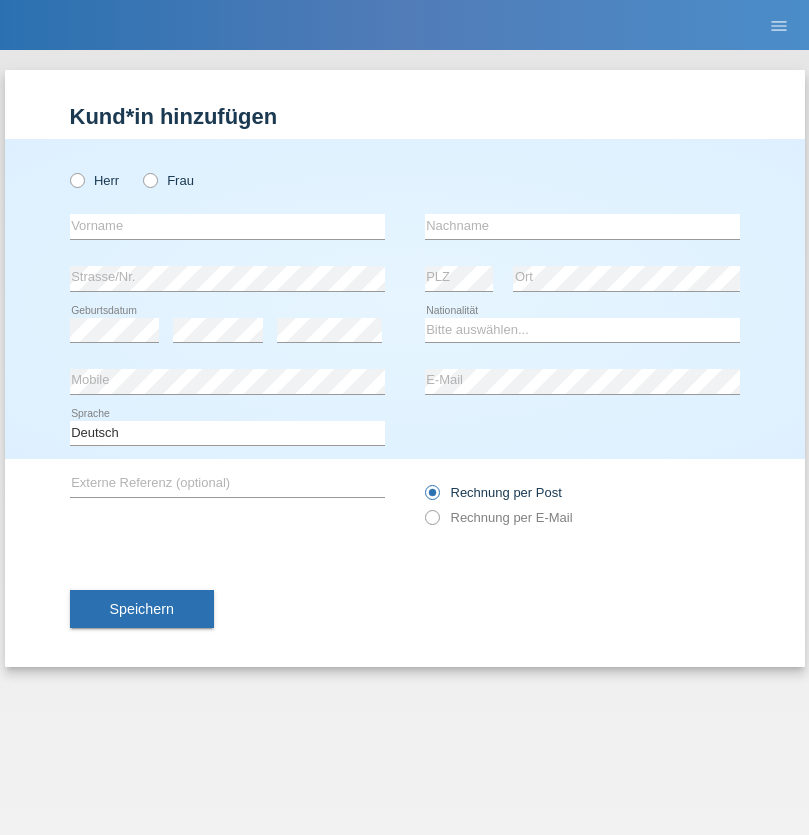 scroll, scrollTop: 0, scrollLeft: 0, axis: both 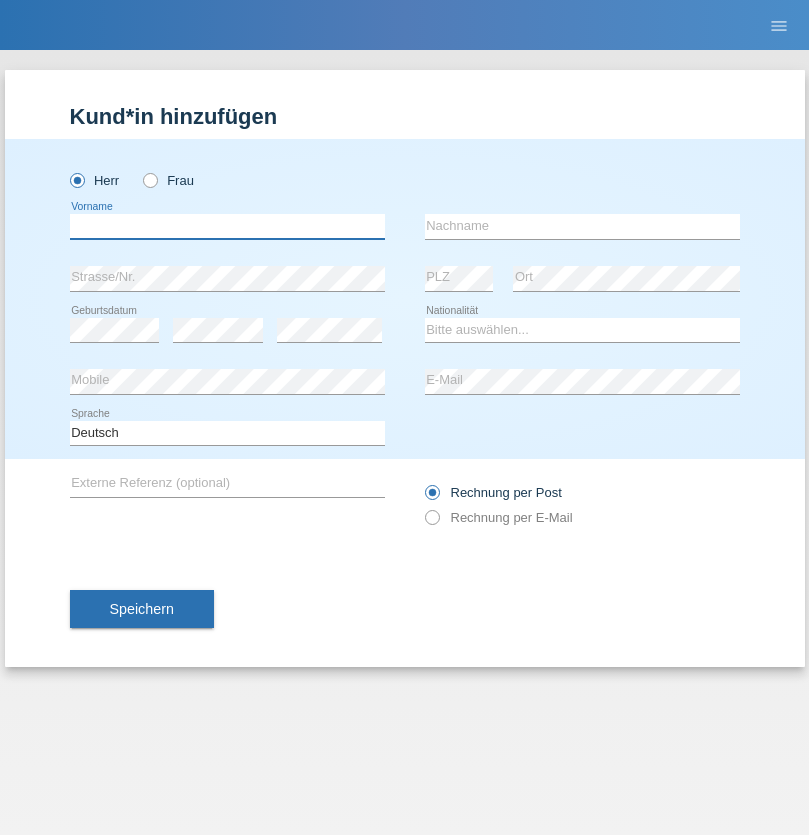 click at bounding box center [227, 226] 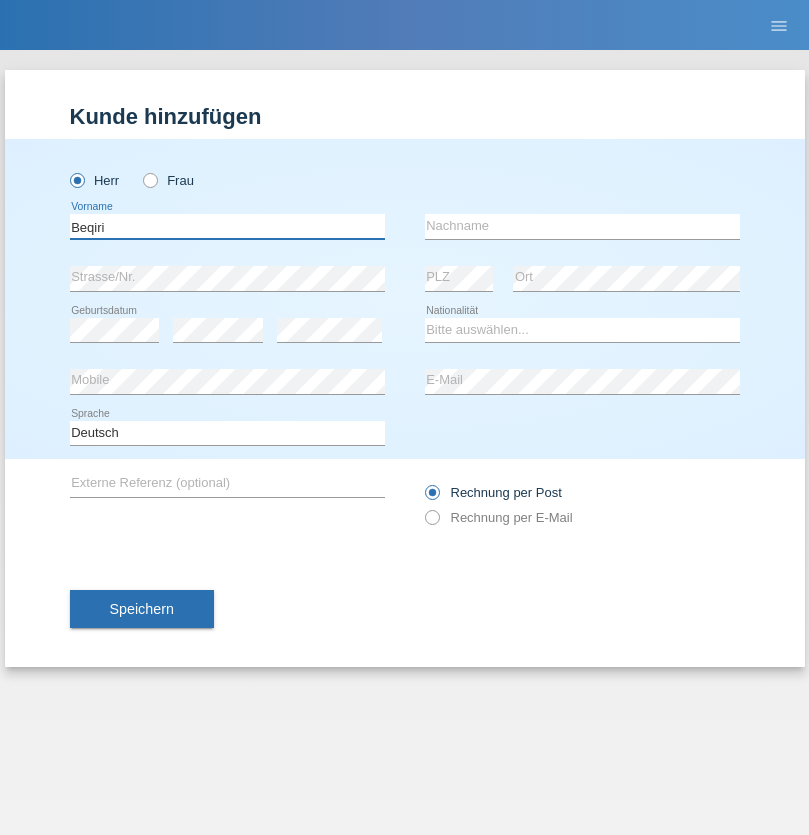 type on "Beqiri" 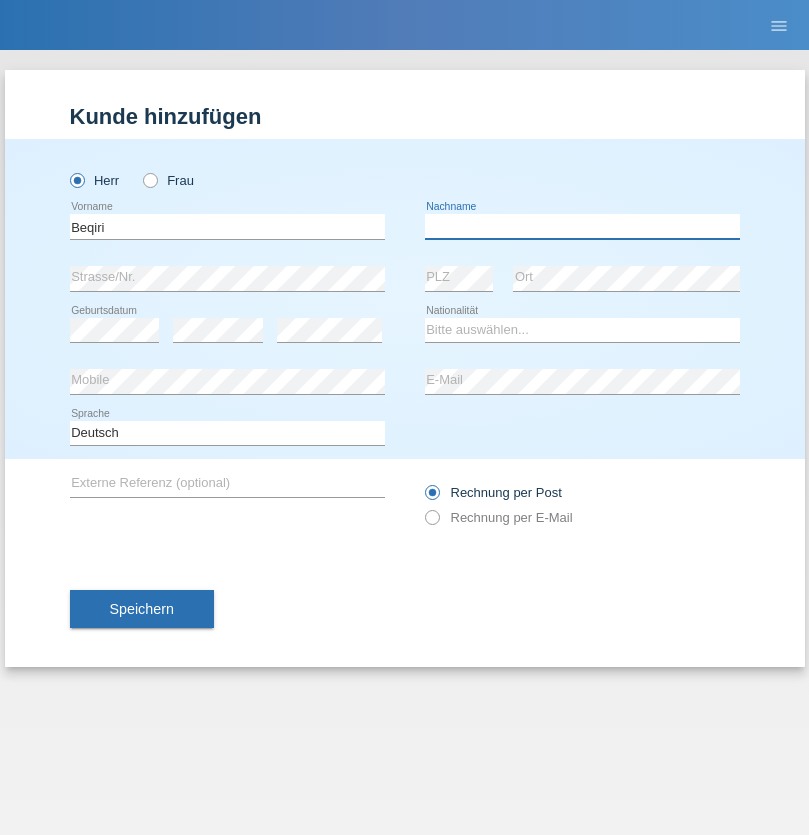 click at bounding box center (582, 226) 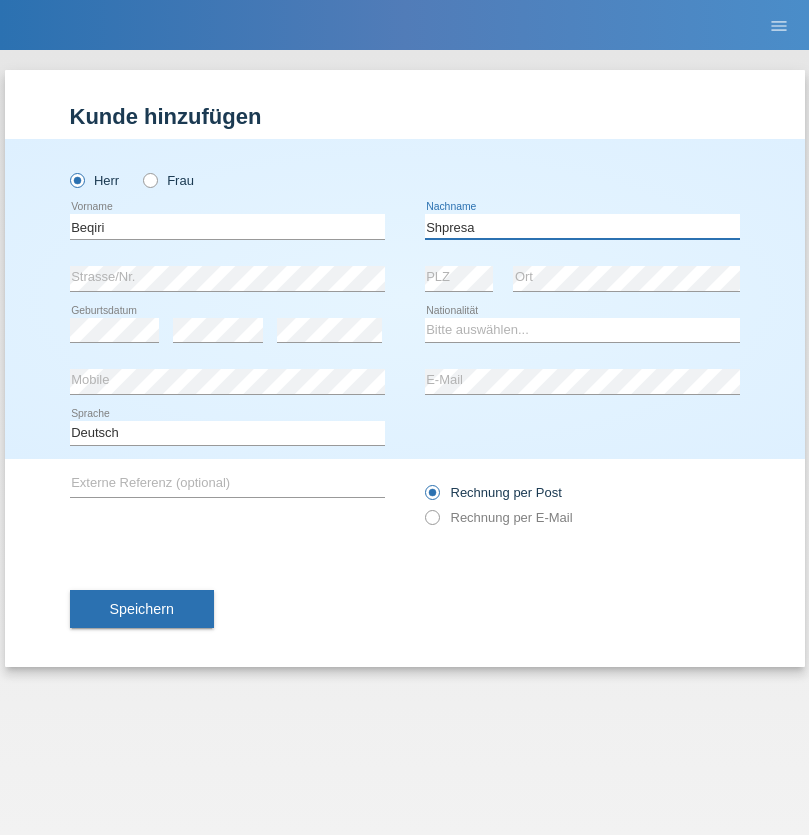 type on "Shpresa" 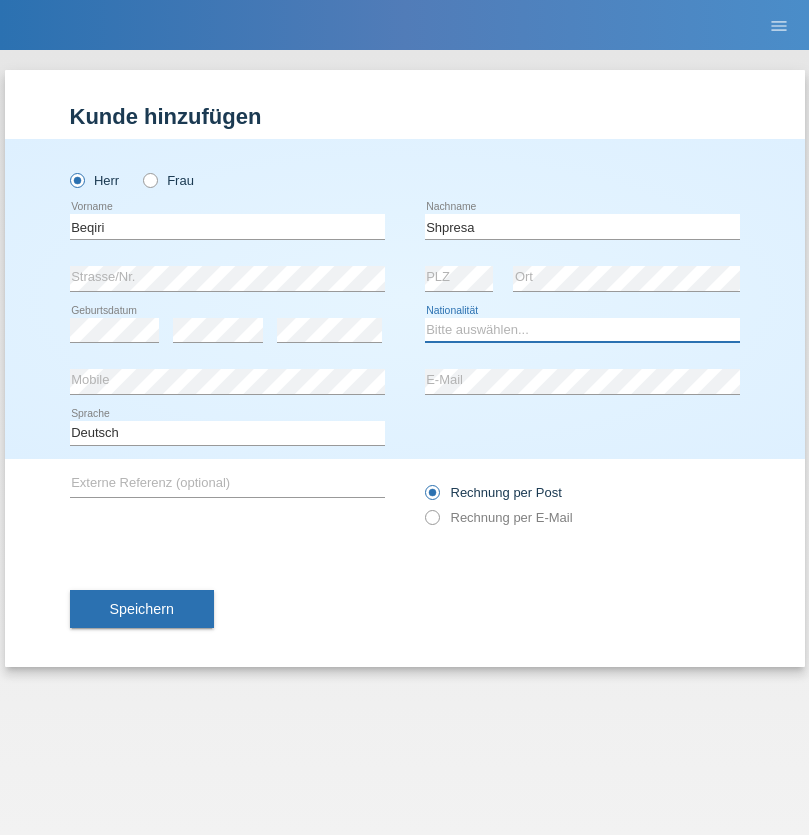 select on "XK" 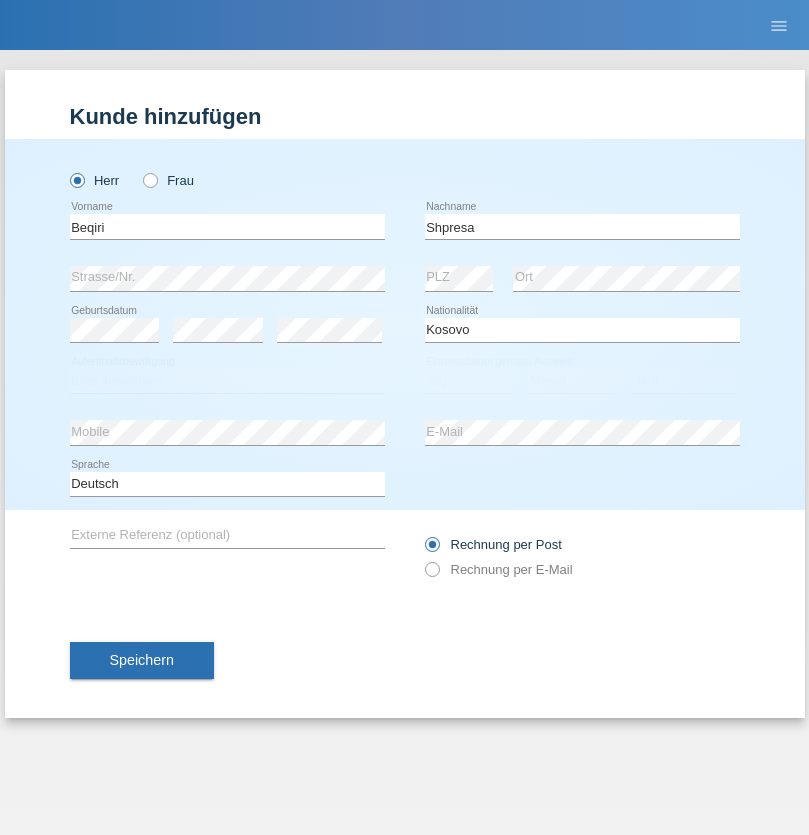 select on "C" 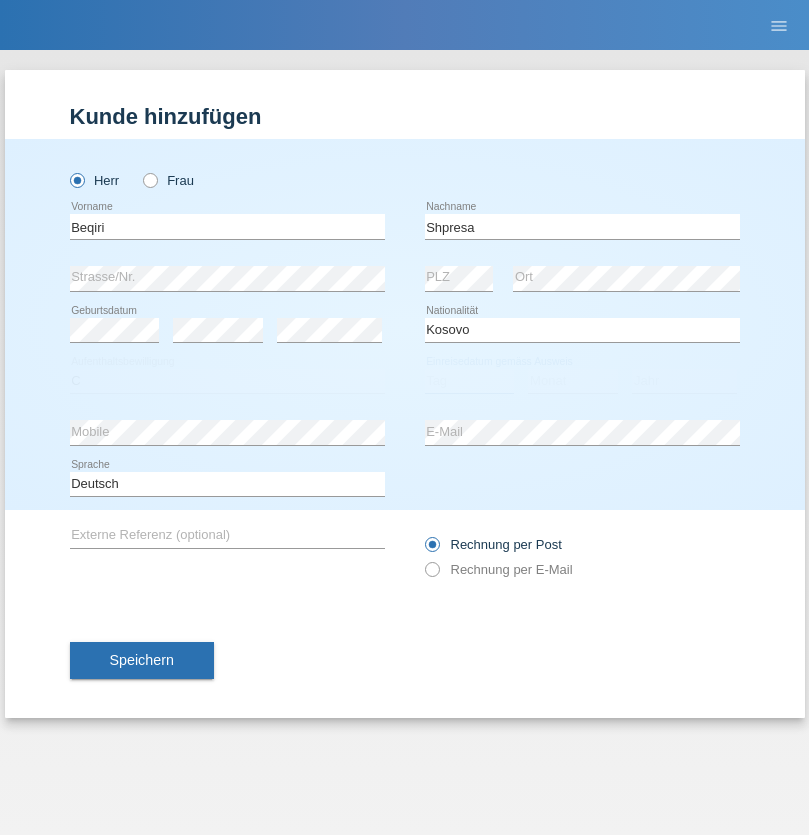 select on "08" 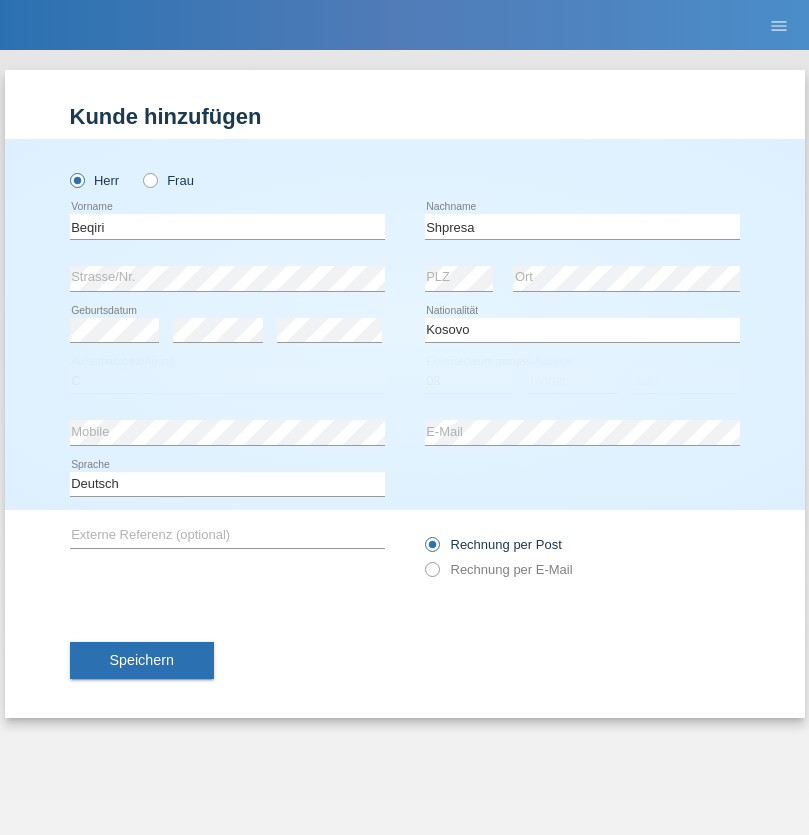 select on "02" 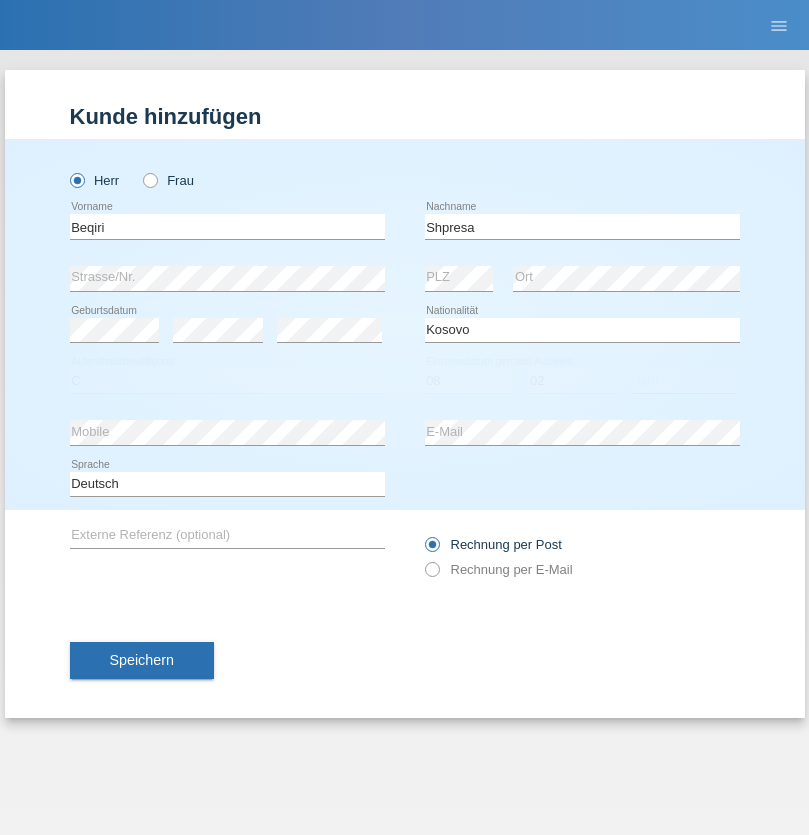 select on "1979" 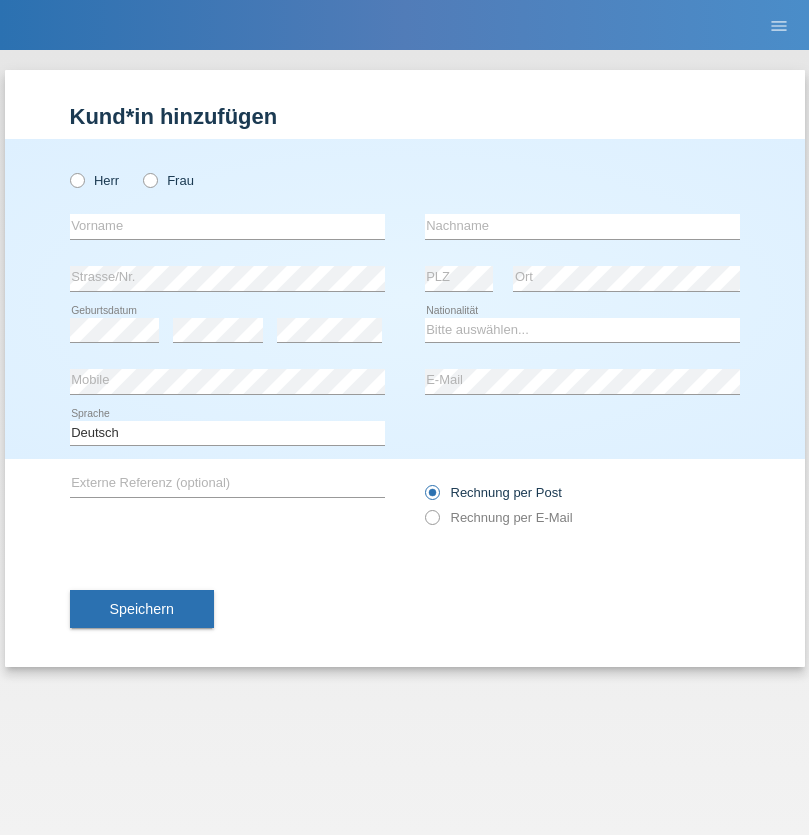 scroll, scrollTop: 0, scrollLeft: 0, axis: both 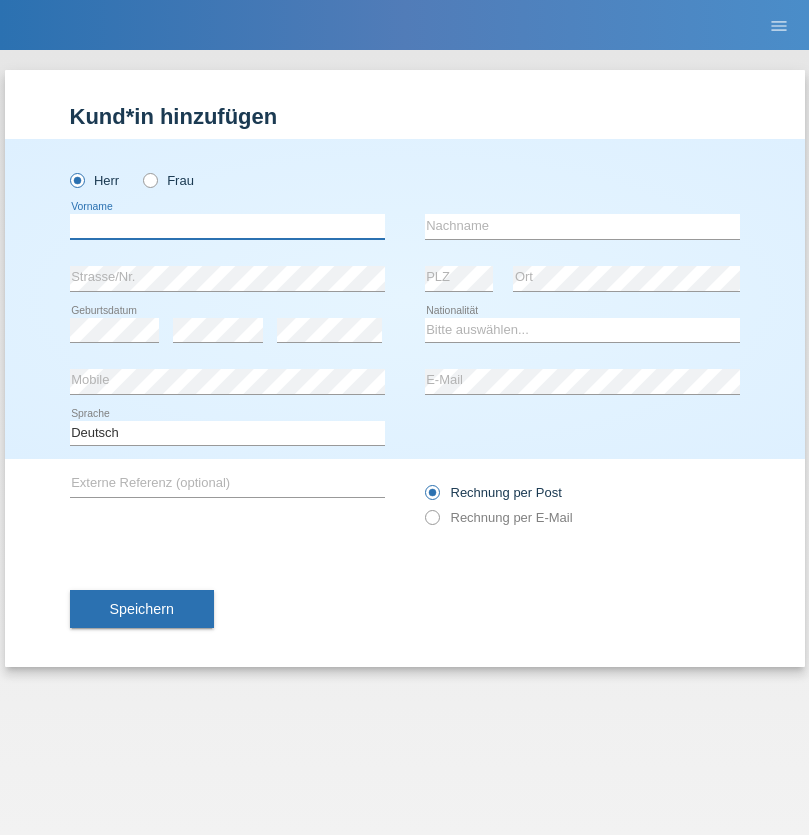 click at bounding box center (227, 226) 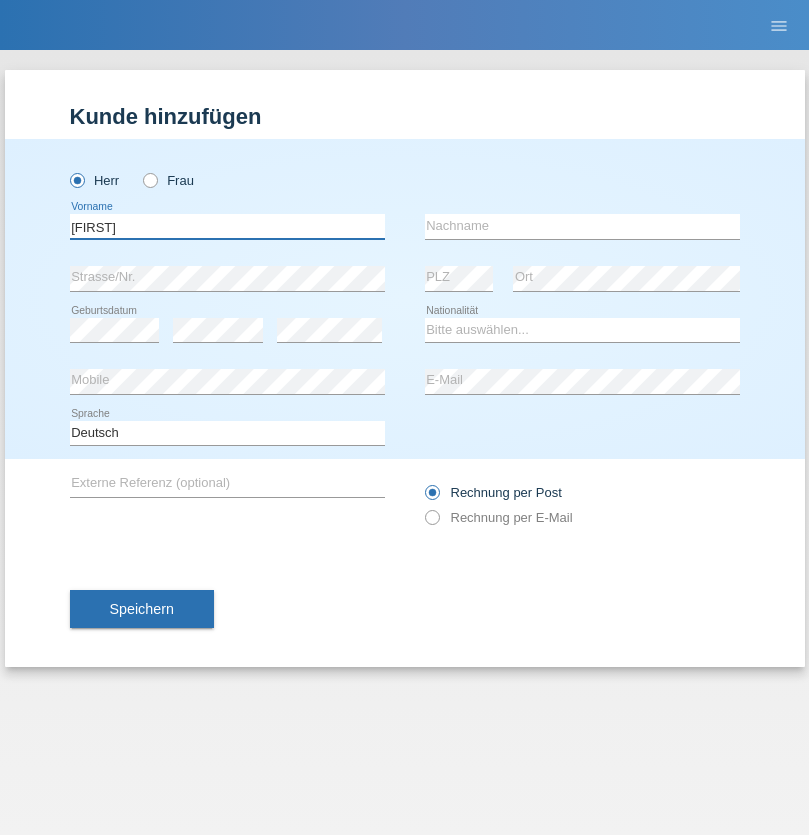 type on "[FIRST]" 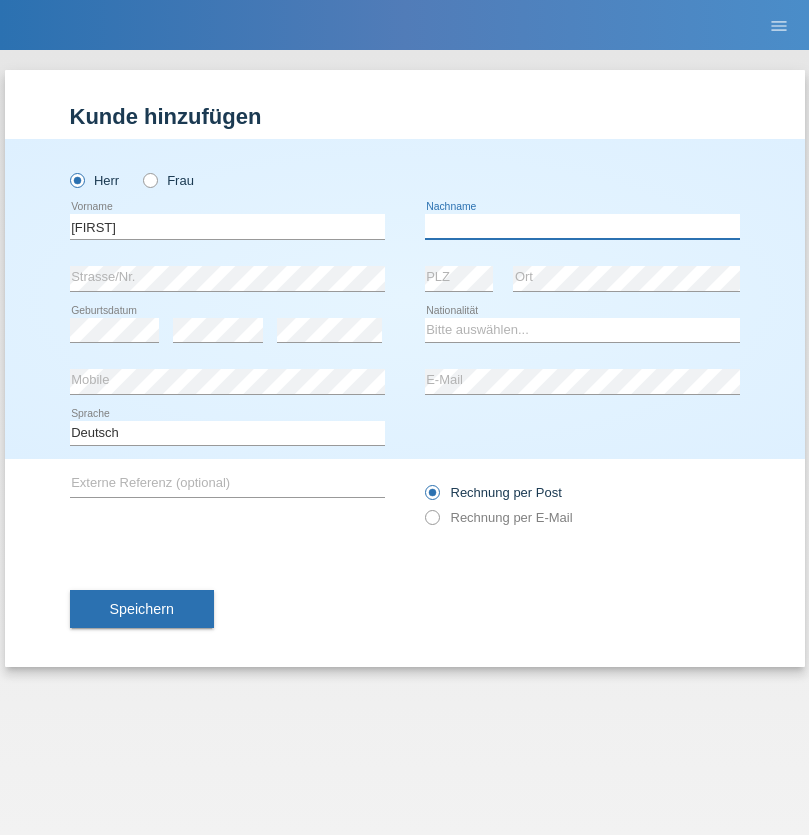 click at bounding box center (582, 226) 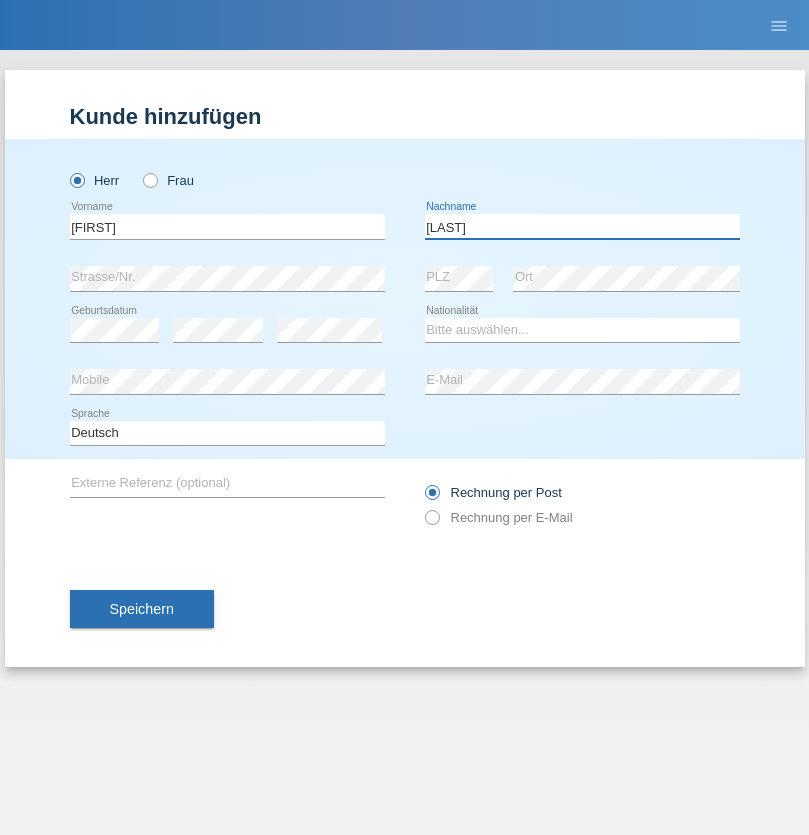 type on "[LAST]" 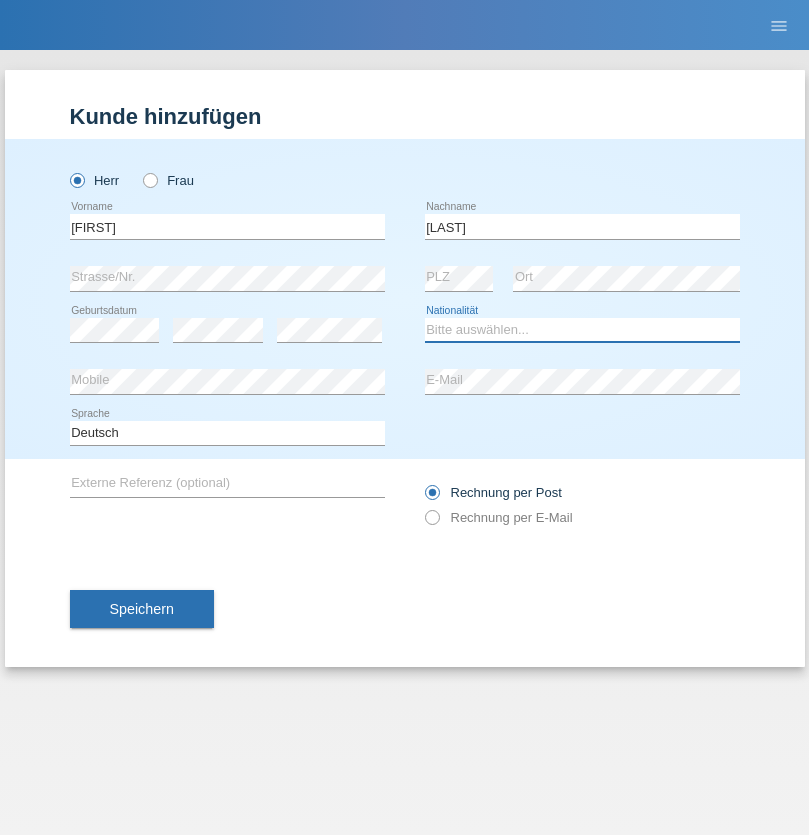 select on "CH" 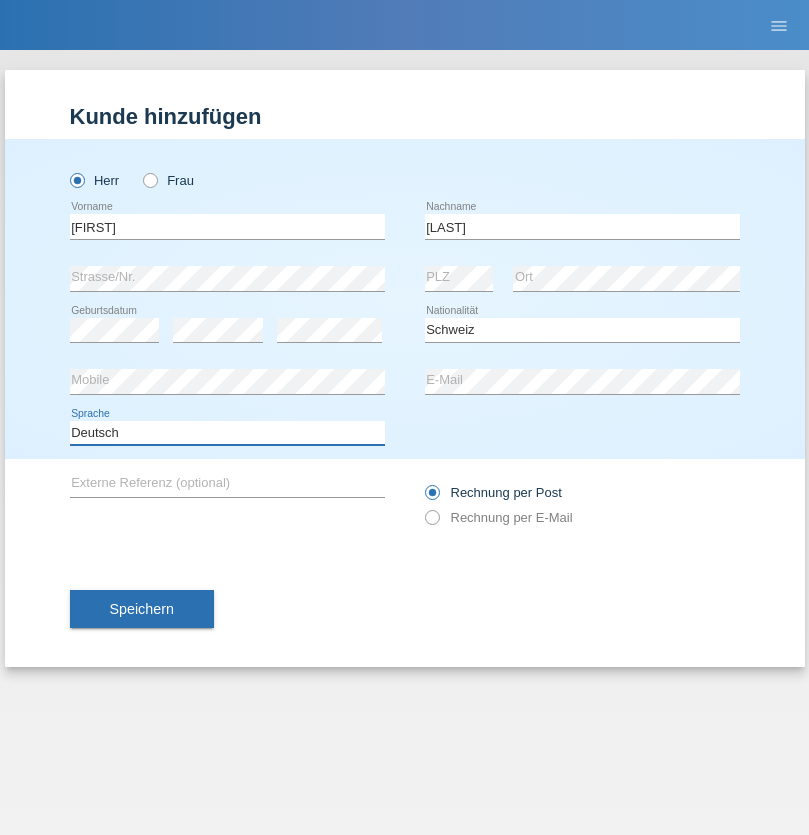 select on "en" 